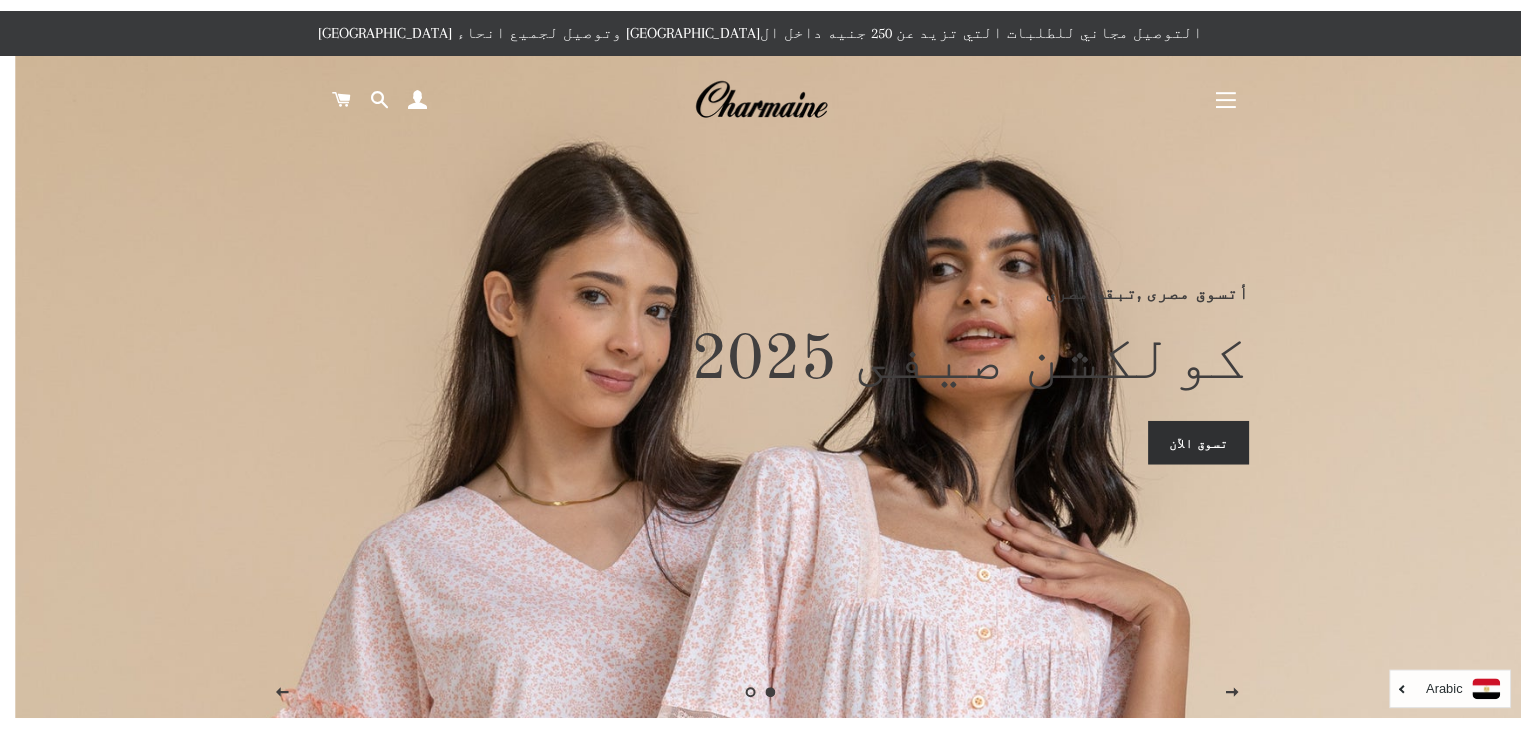 scroll, scrollTop: 0, scrollLeft: 0, axis: both 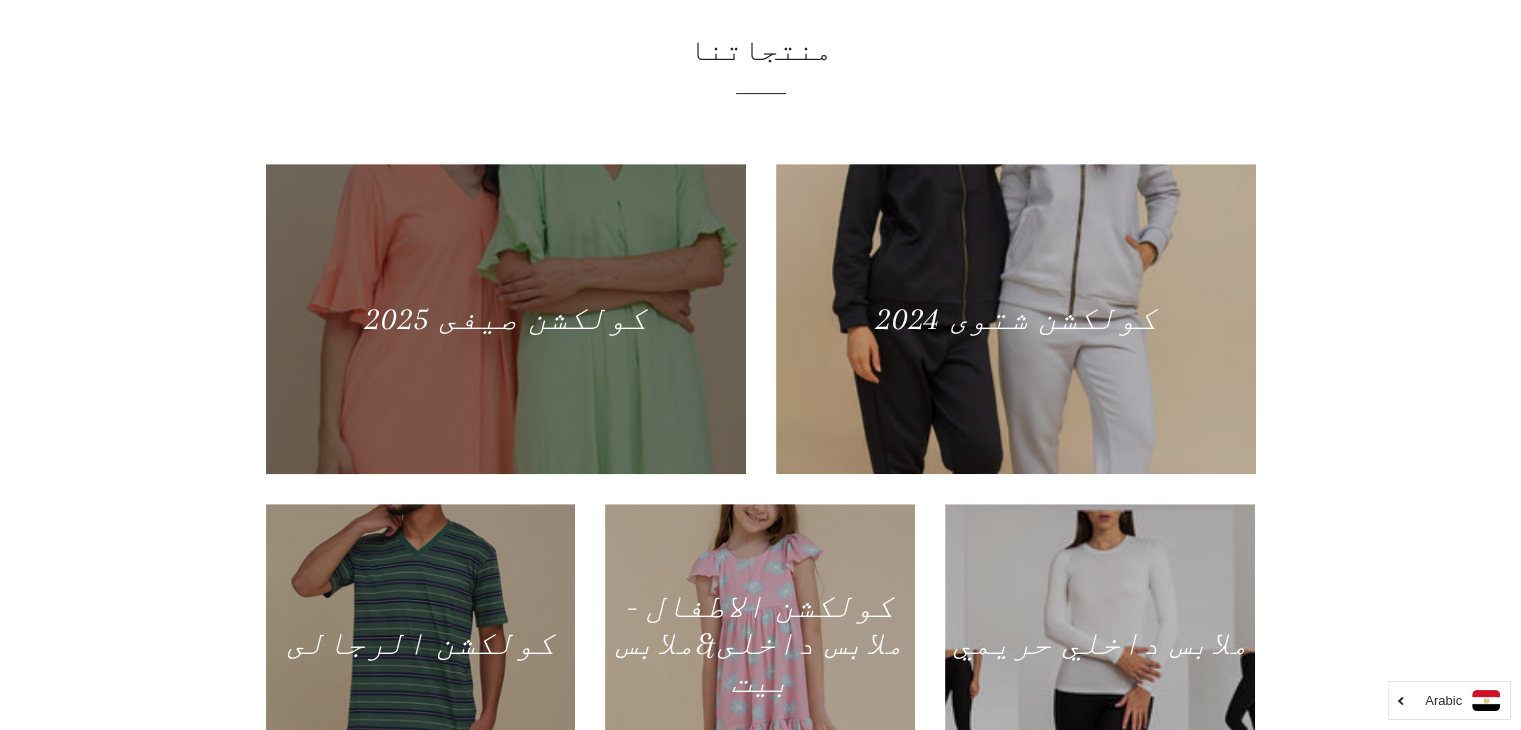 drag, startPoint x: 1533, startPoint y: 81, endPoint x: 491, endPoint y: 324, distance: 1069.9594 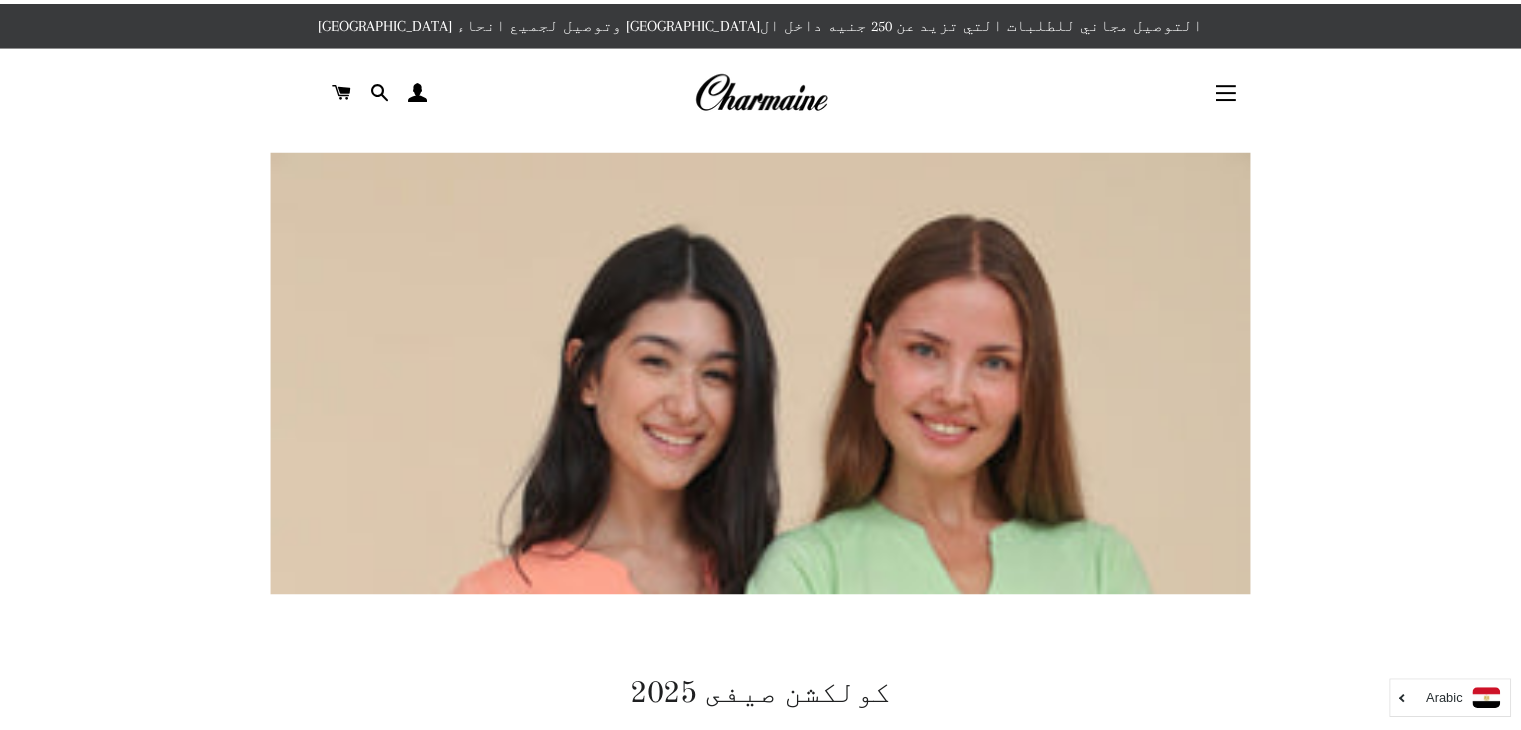 scroll, scrollTop: 0, scrollLeft: 0, axis: both 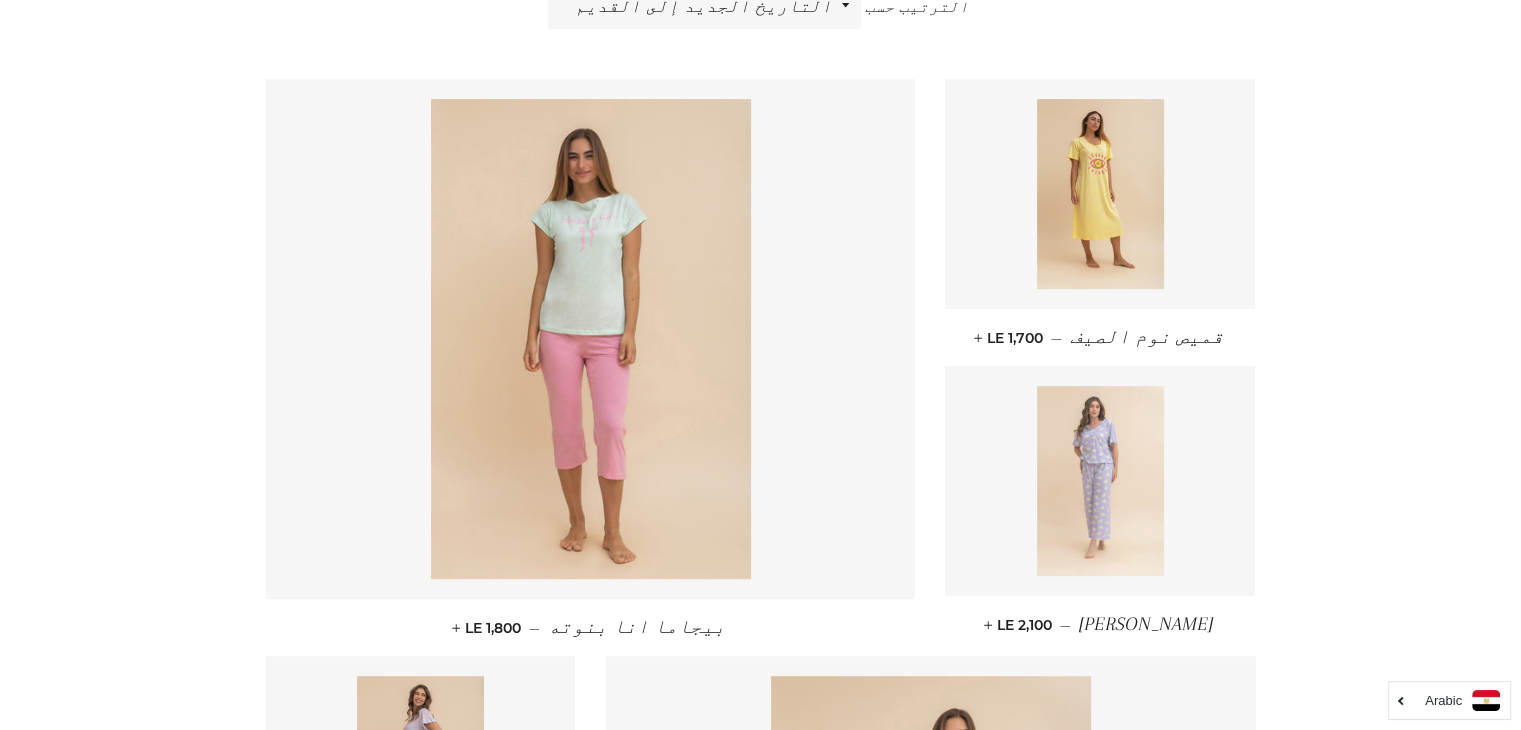 click at bounding box center [1100, 481] 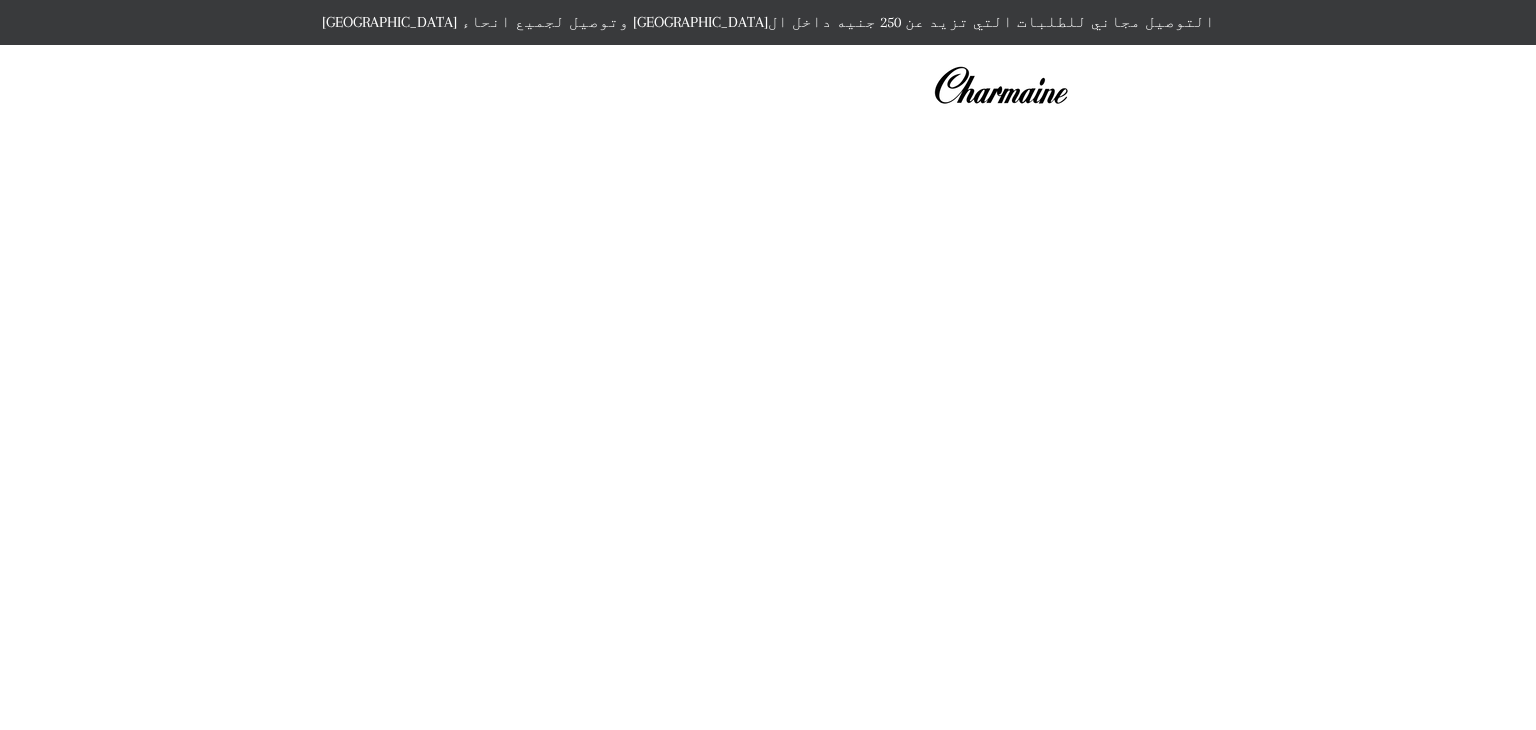 scroll, scrollTop: 0, scrollLeft: 0, axis: both 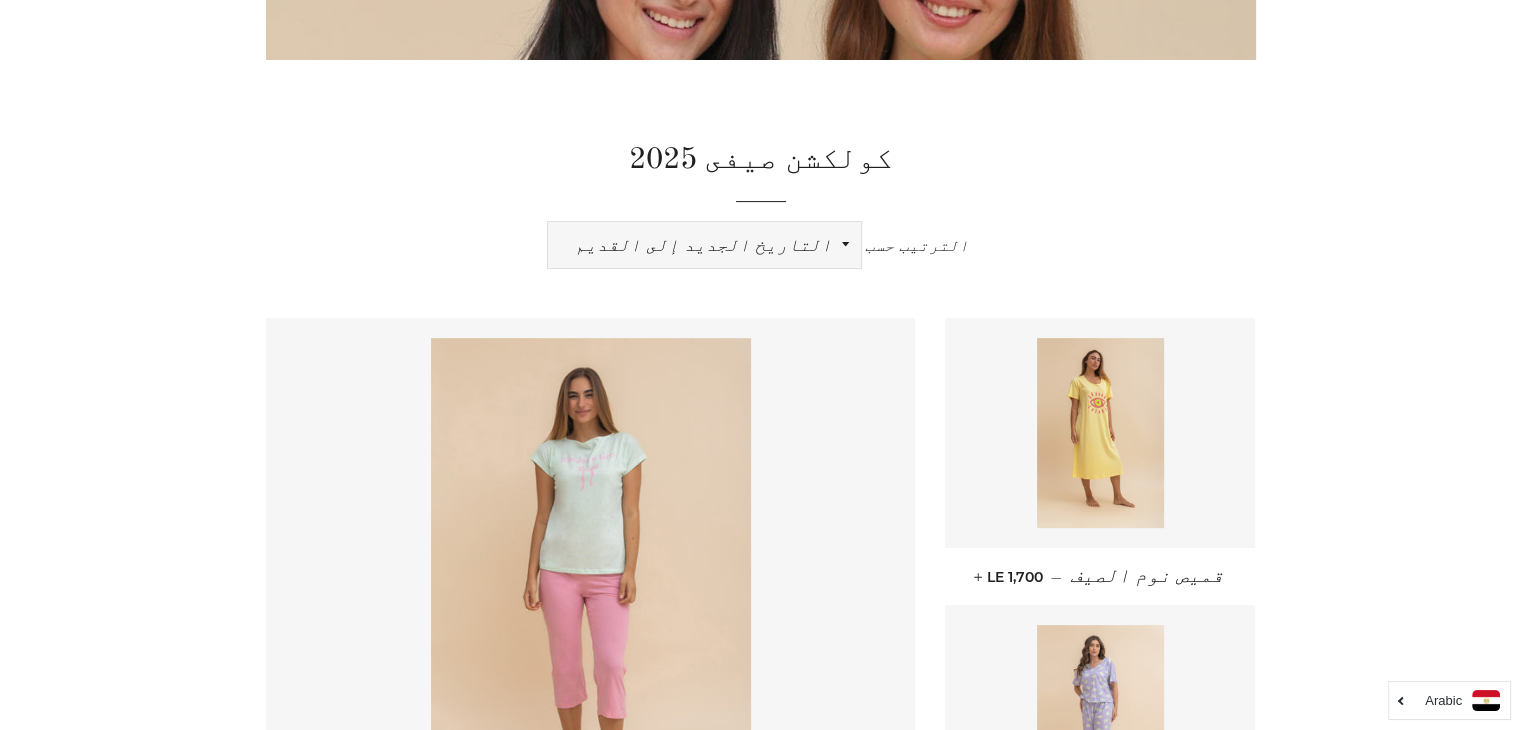 click on "ظهرت
اكثر المبيعات
أبجديا من الألف إلى الياء
ابجديا من الياء الى الالف
السعر المنخفض إلى الاعلى
االسعر من الاعلى الى المنخفض
التاريخ القديم إلى الجديد
التاريخ الجديد إلى القديم" at bounding box center (704, 245) 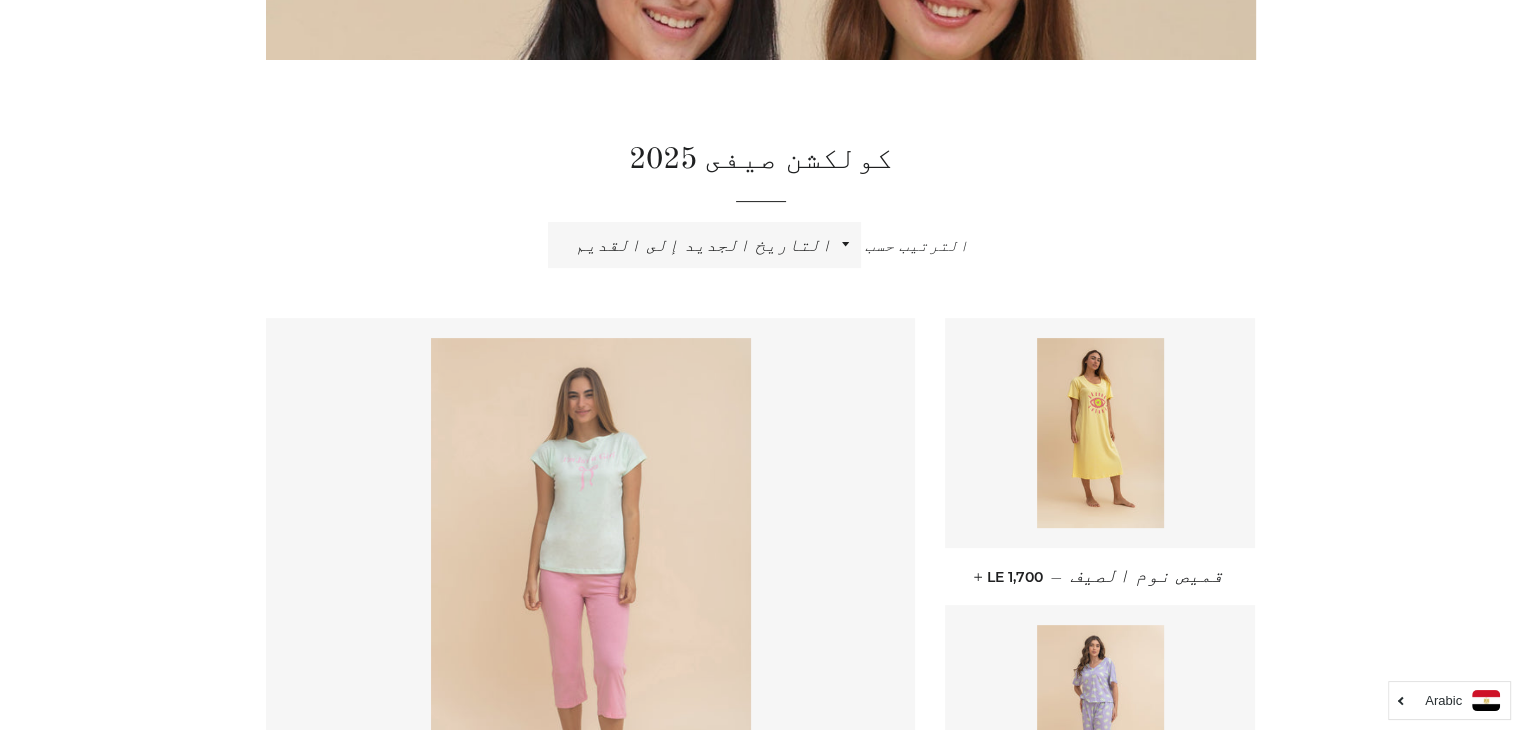 click on "ظهرت
اكثر المبيعات
أبجديا من الألف إلى الياء
ابجديا من الياء الى الالف
السعر المنخفض إلى الاعلى
االسعر من الاعلى الى المنخفض
التاريخ القديم إلى الجديد
التاريخ الجديد إلى القديم" at bounding box center [704, 245] 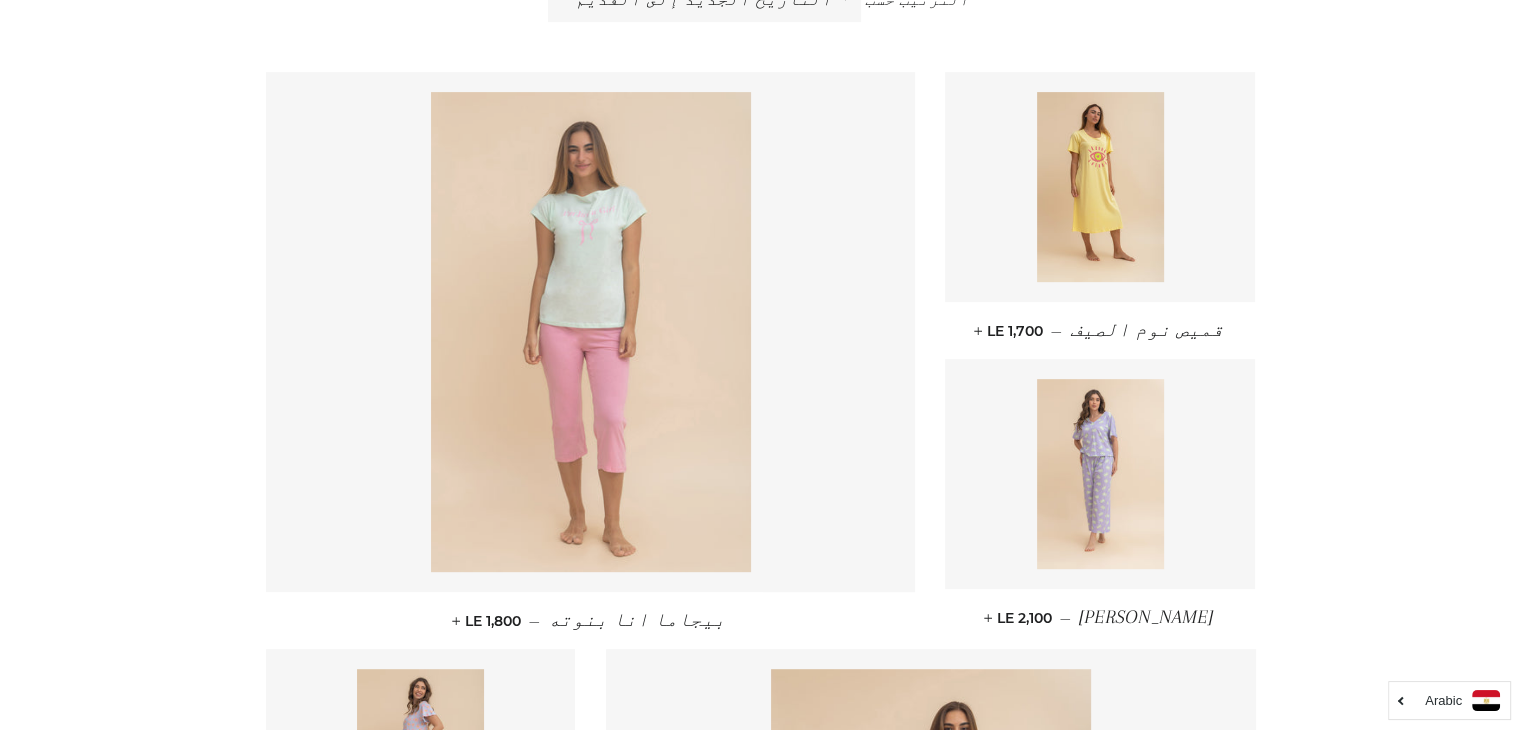 scroll, scrollTop: 800, scrollLeft: 0, axis: vertical 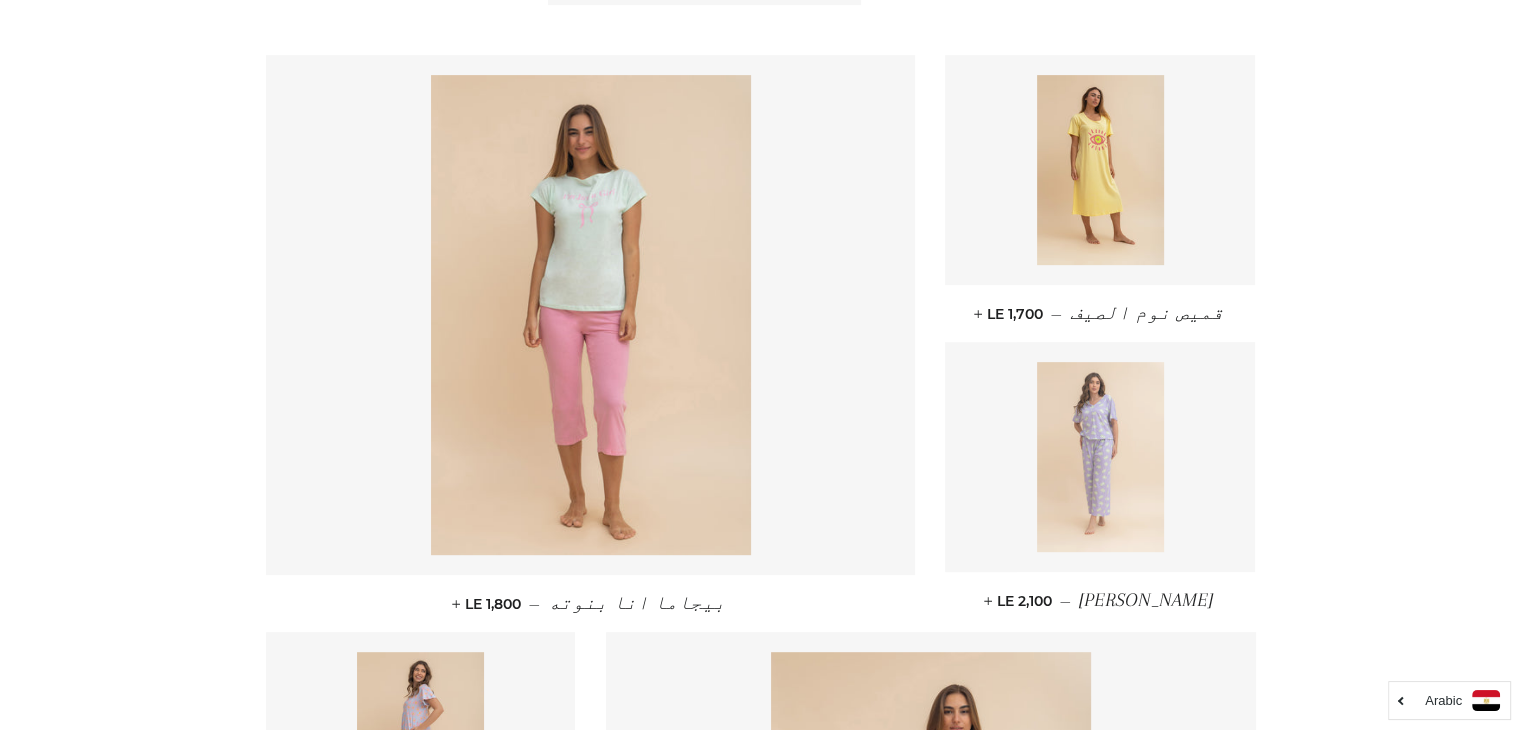 click at bounding box center [1100, 457] 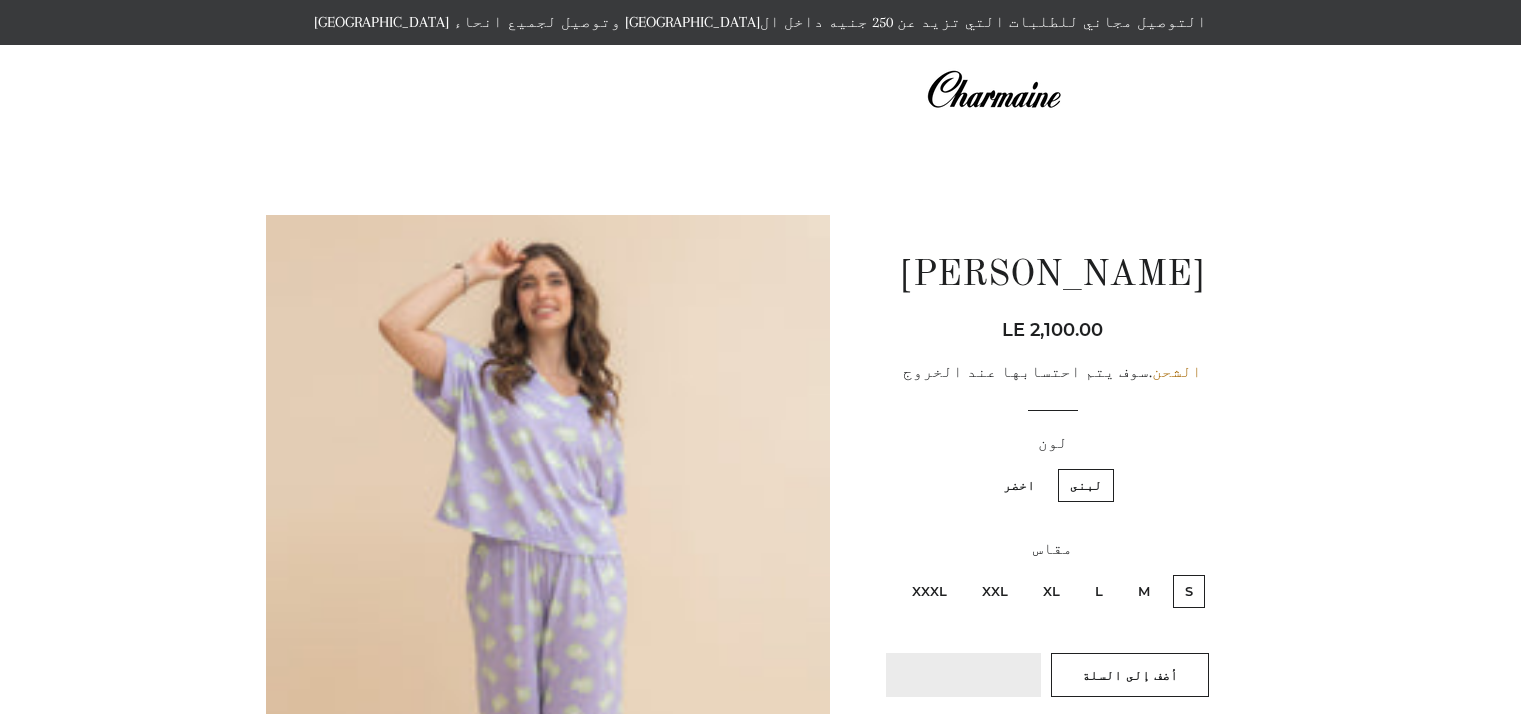 scroll, scrollTop: 0, scrollLeft: 0, axis: both 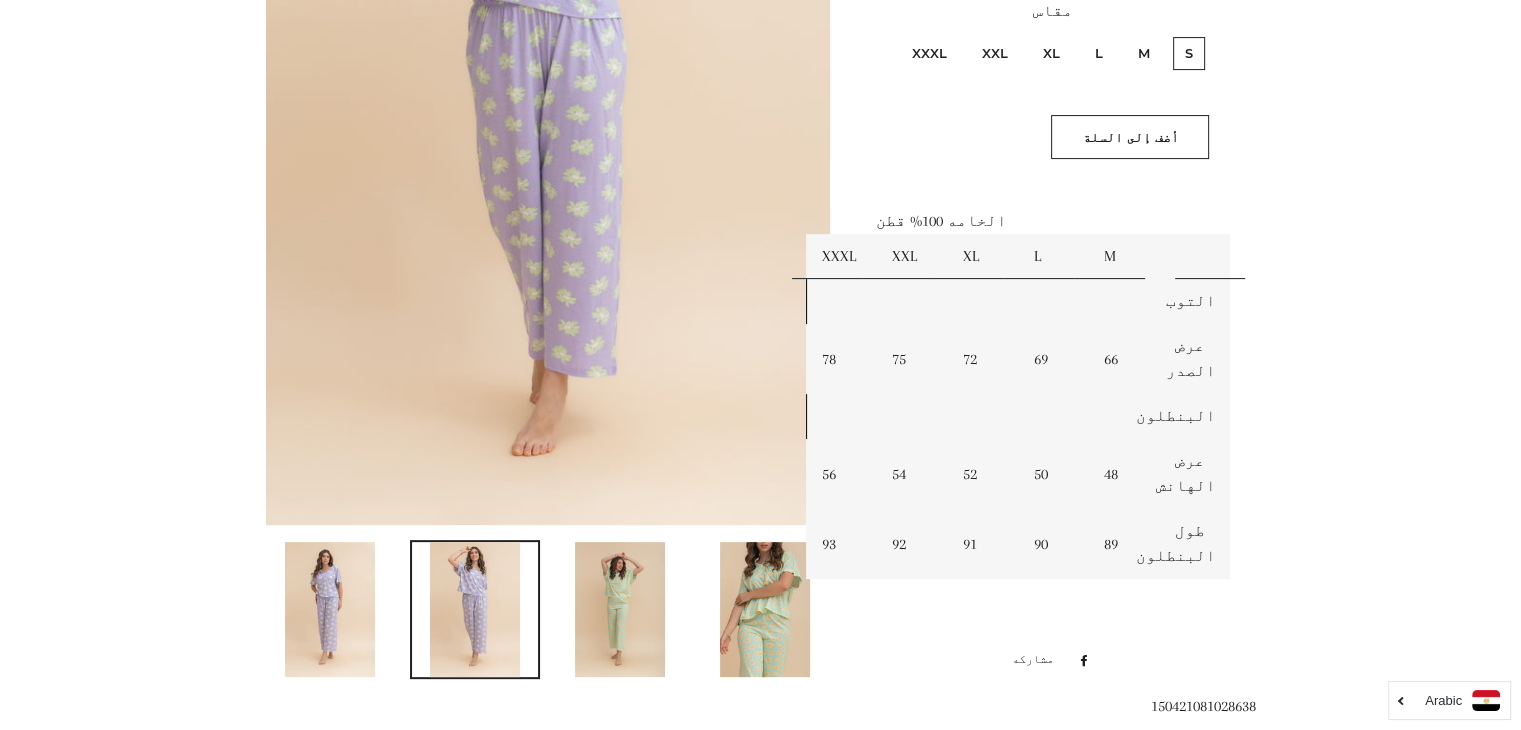 click at bounding box center (620, 609) 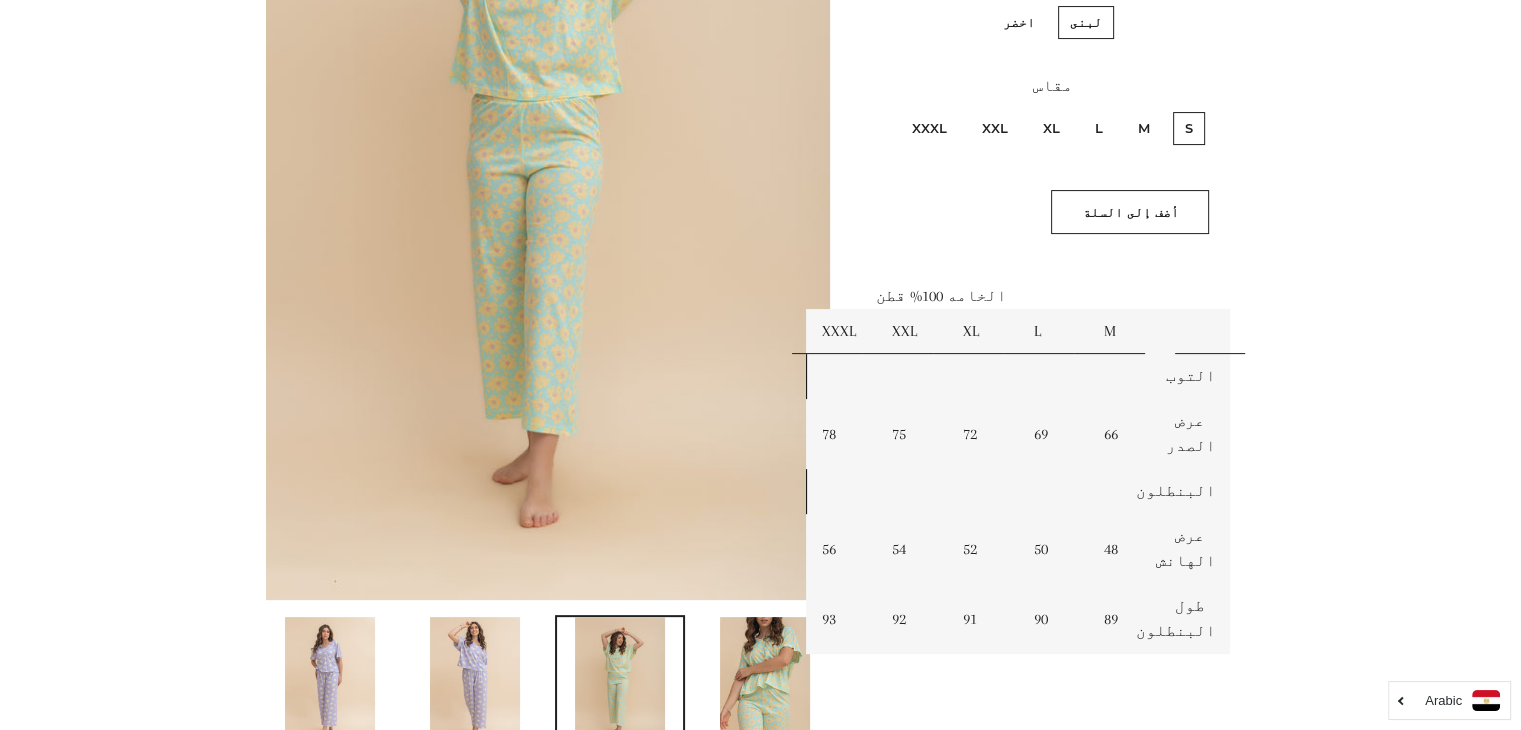 scroll, scrollTop: 431, scrollLeft: 0, axis: vertical 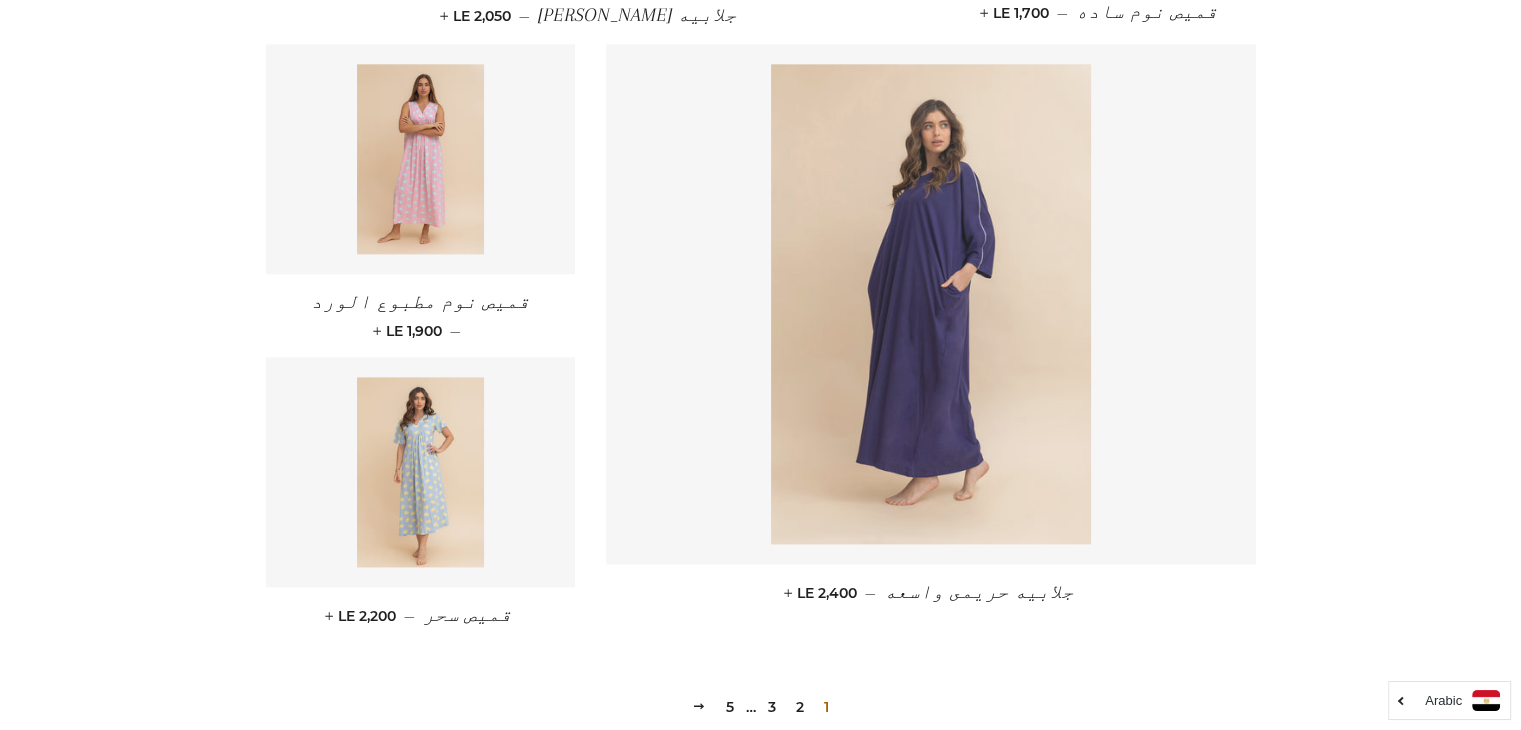 click at bounding box center [931, 304] 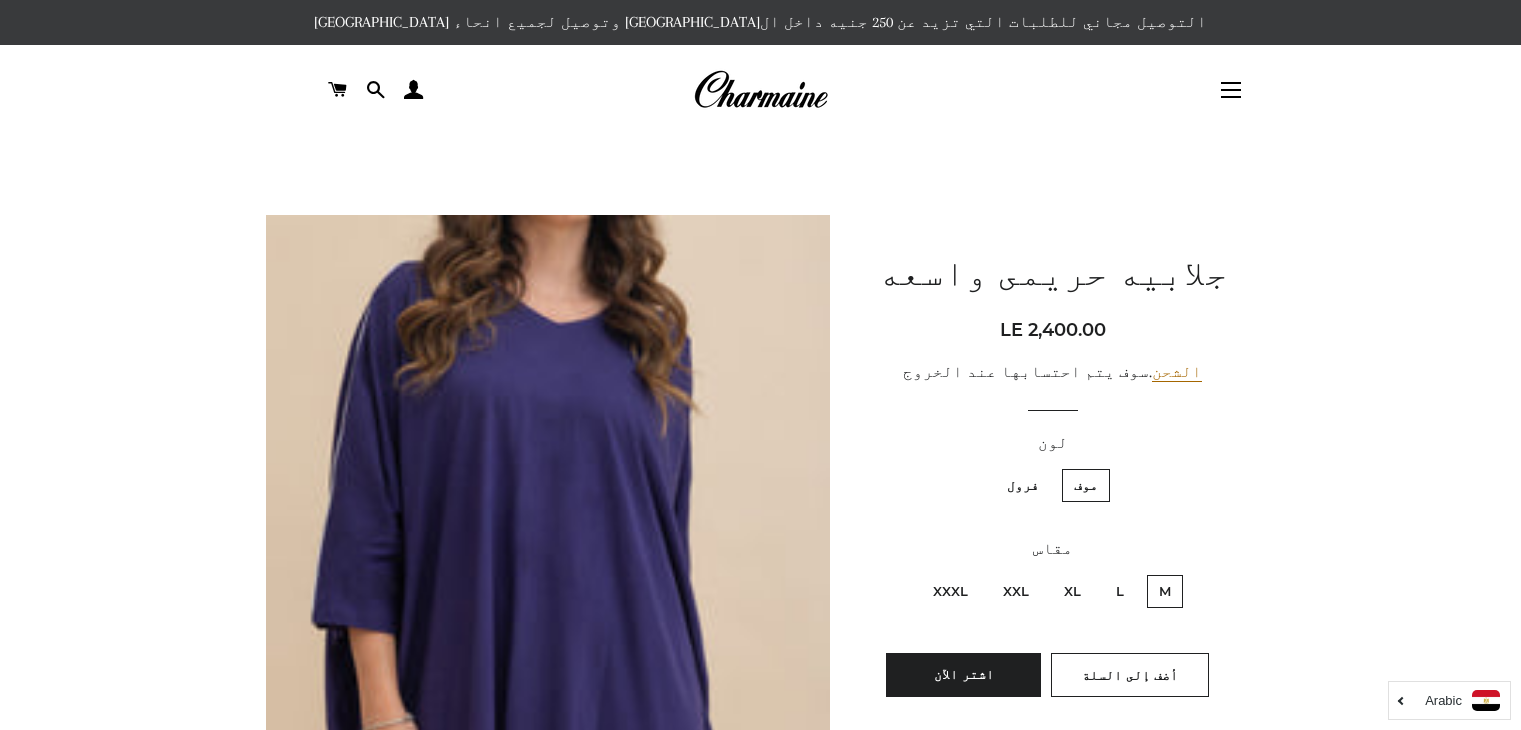 scroll, scrollTop: 0, scrollLeft: 0, axis: both 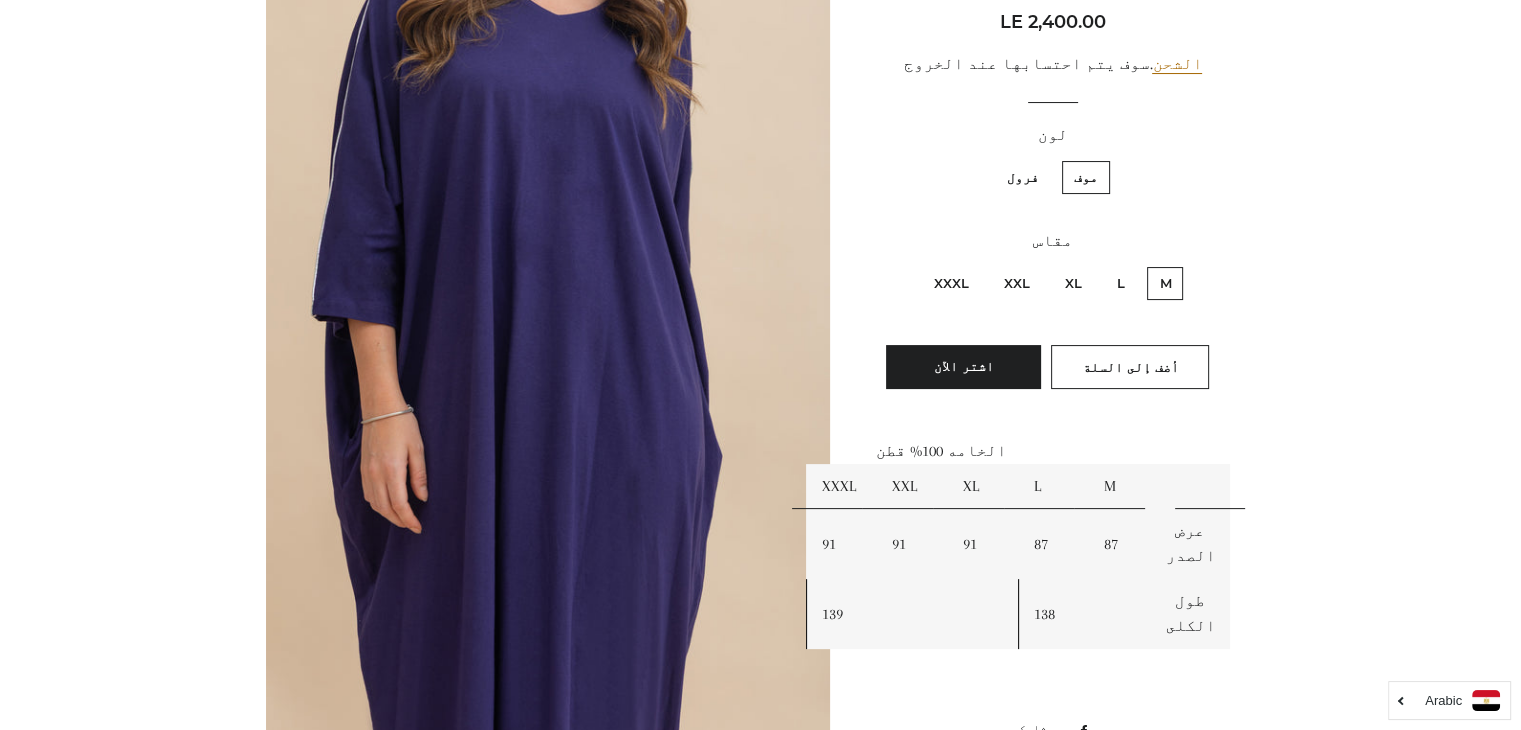 click on "فرول" at bounding box center [1023, 177] 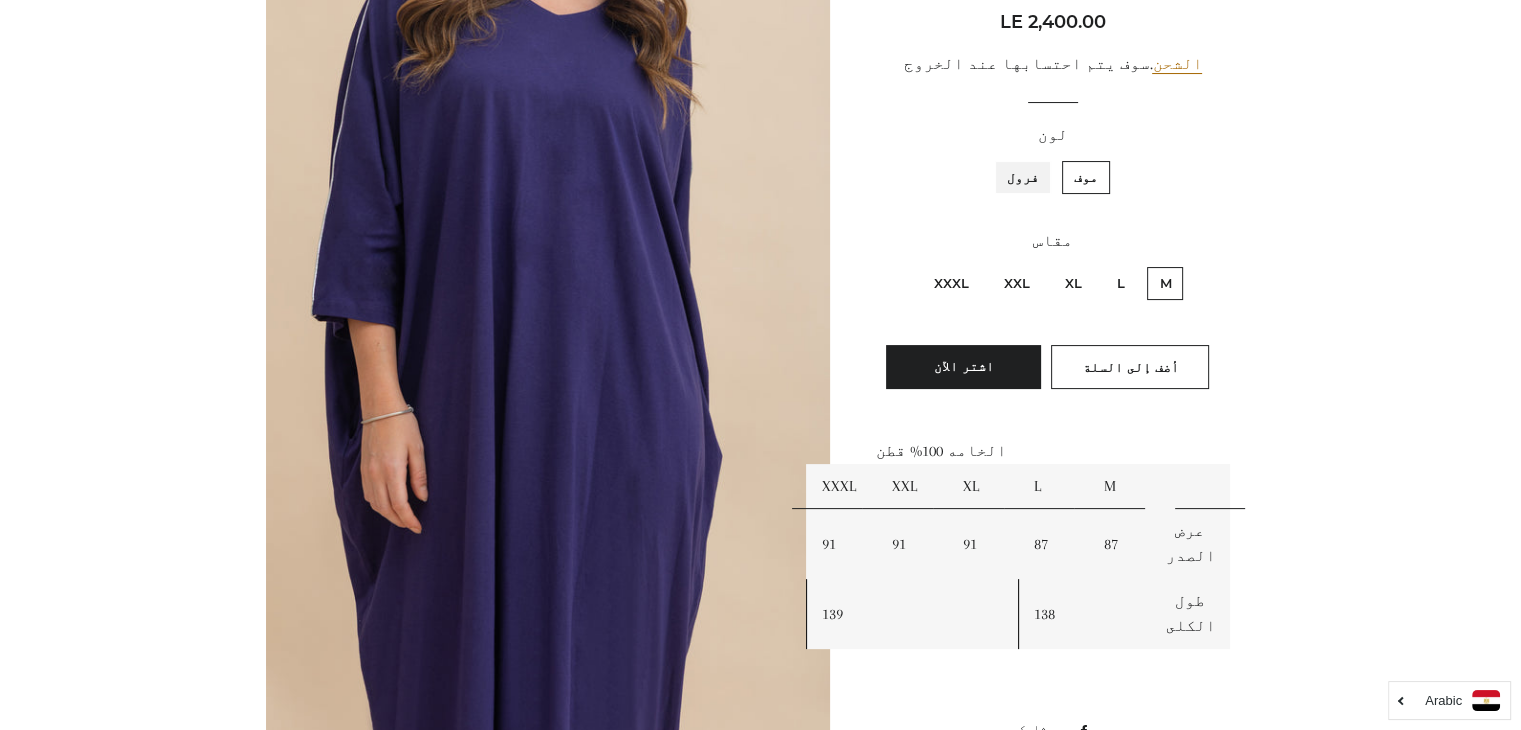 click on "فرول" at bounding box center (1044, 158) 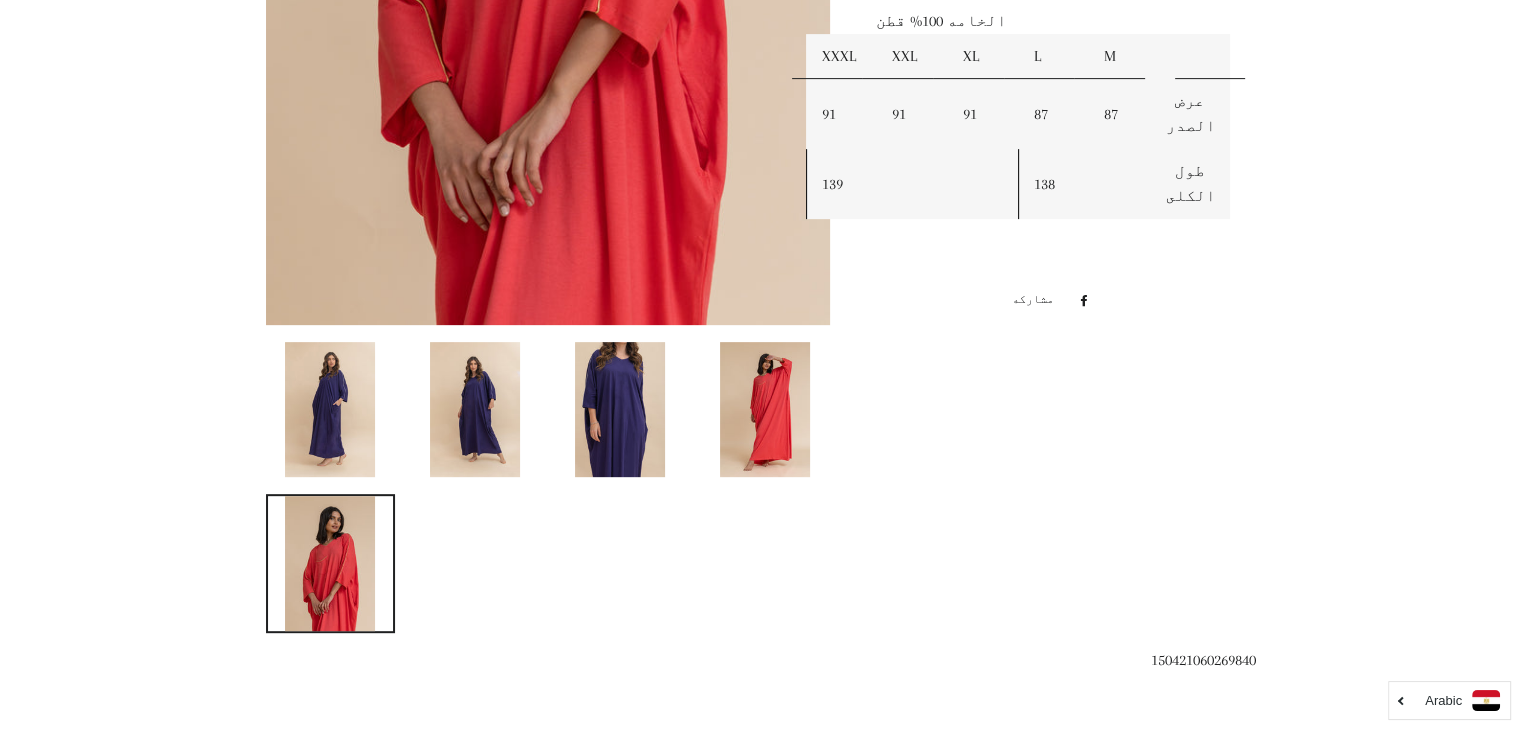 scroll, scrollTop: 744, scrollLeft: 0, axis: vertical 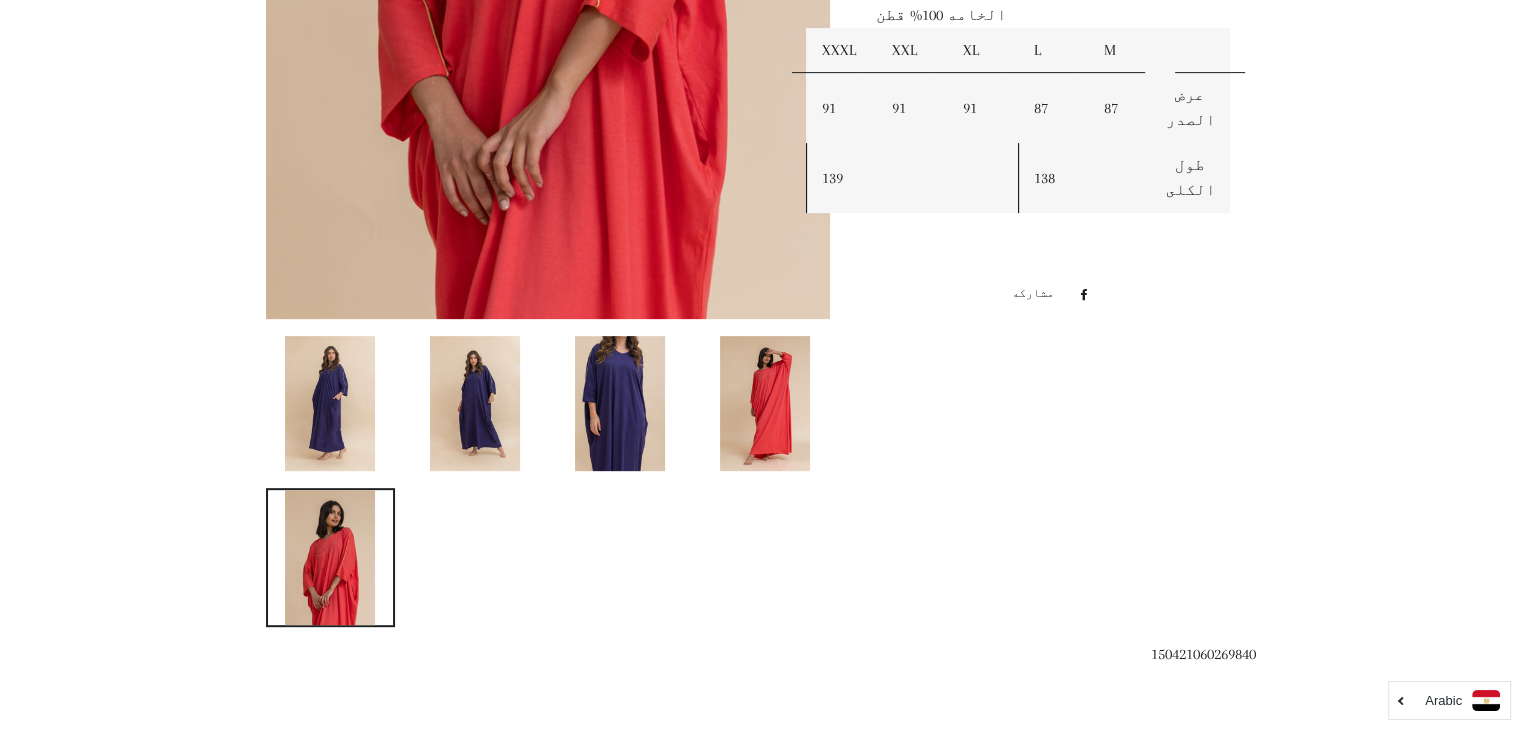 click at bounding box center [765, 403] 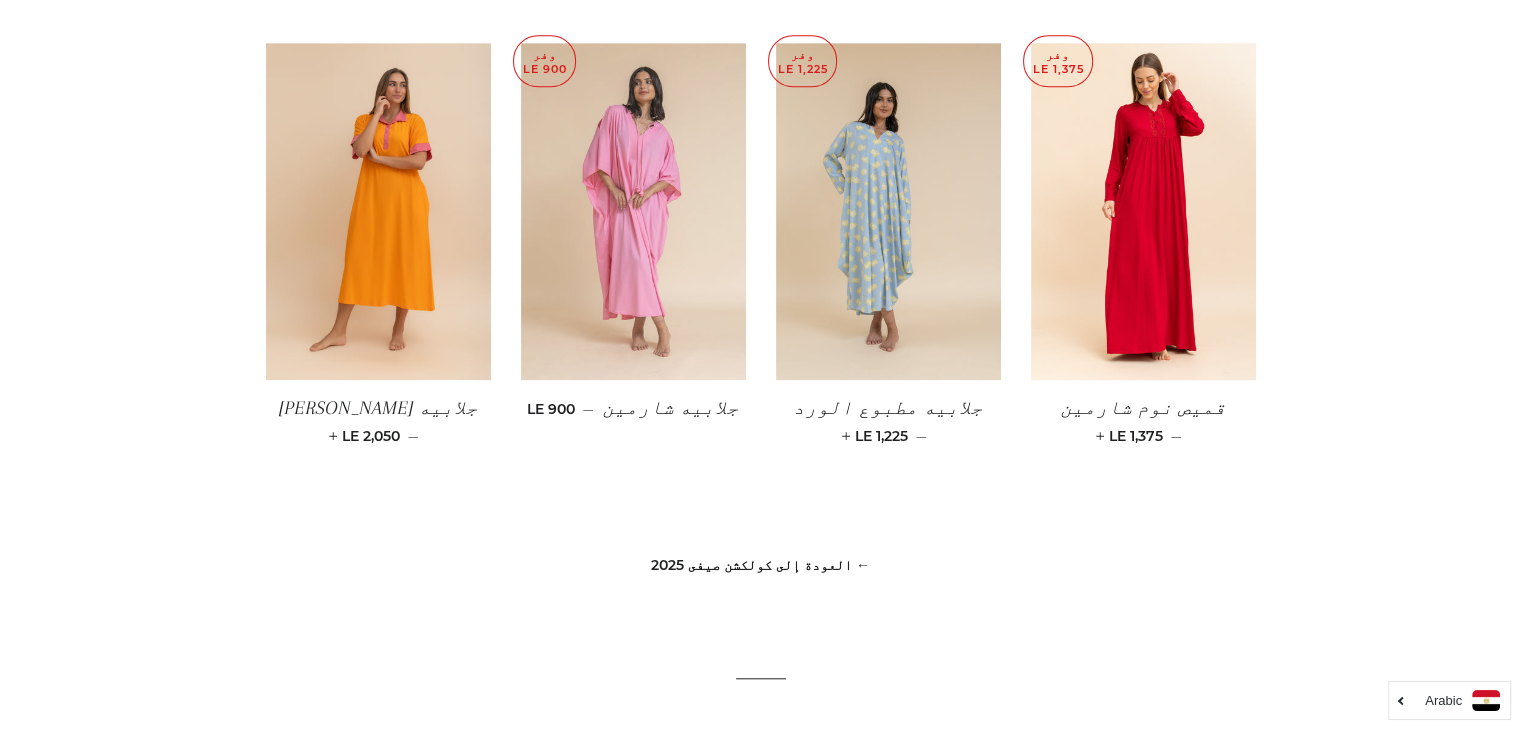 click at bounding box center [633, 212] 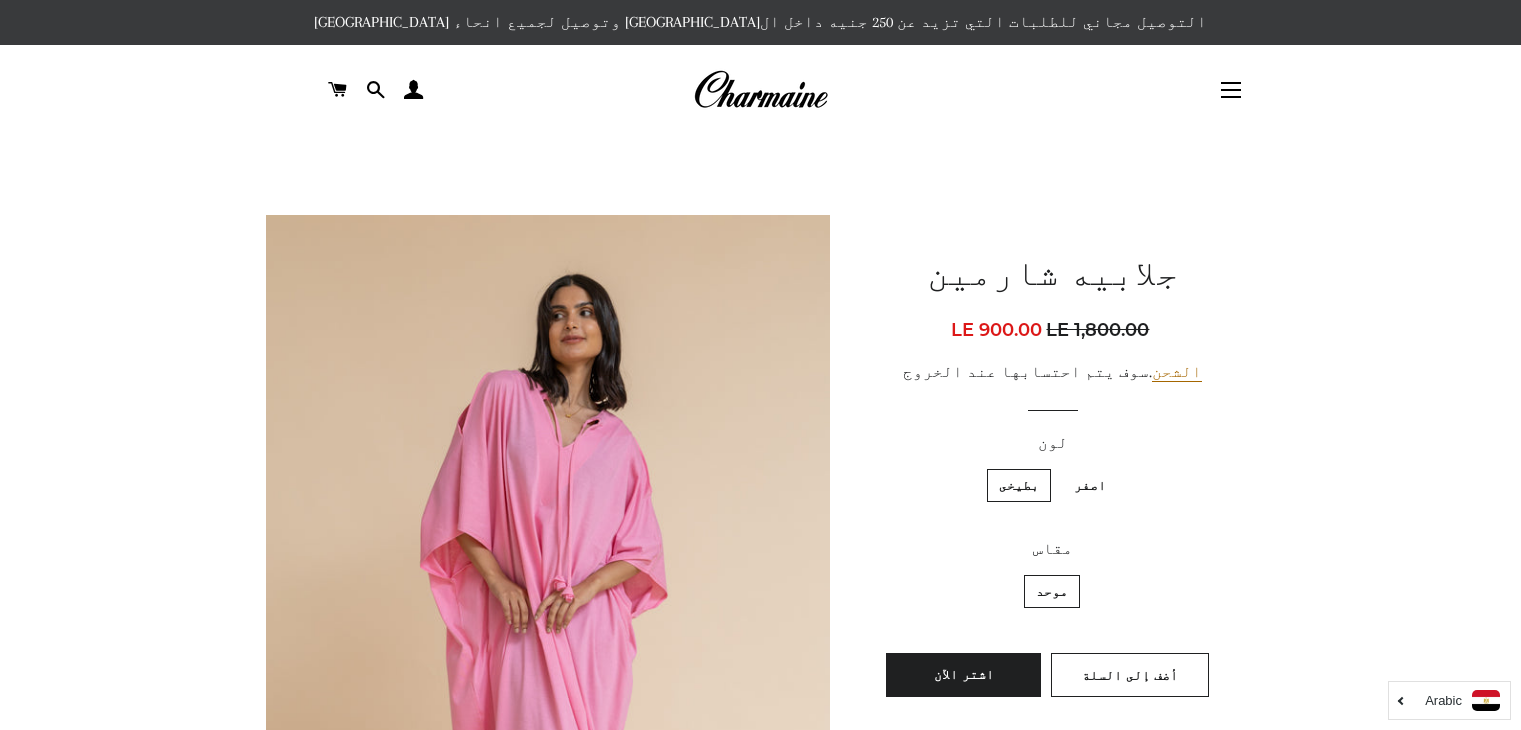 scroll, scrollTop: 0, scrollLeft: 0, axis: both 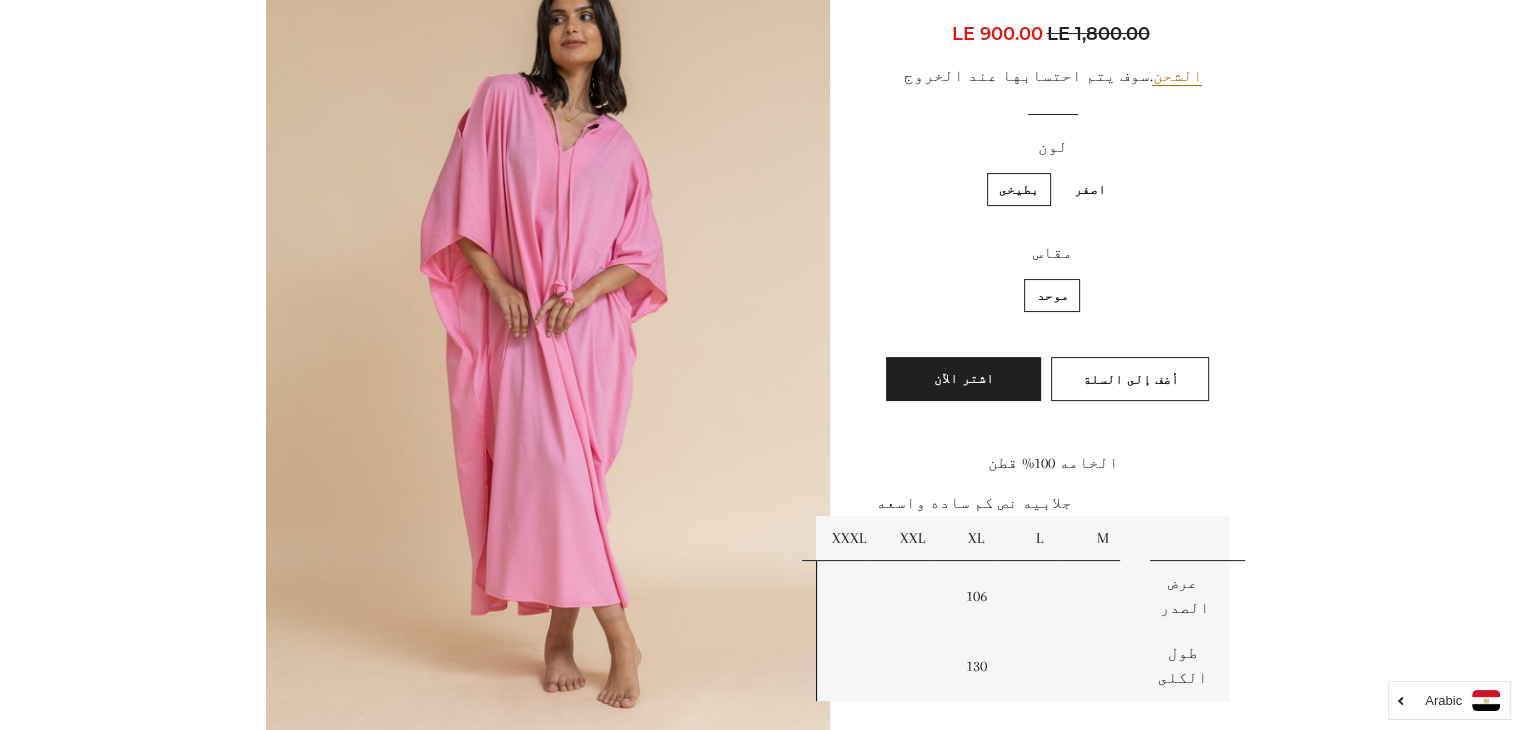 click on "اصفر" at bounding box center [1090, 189] 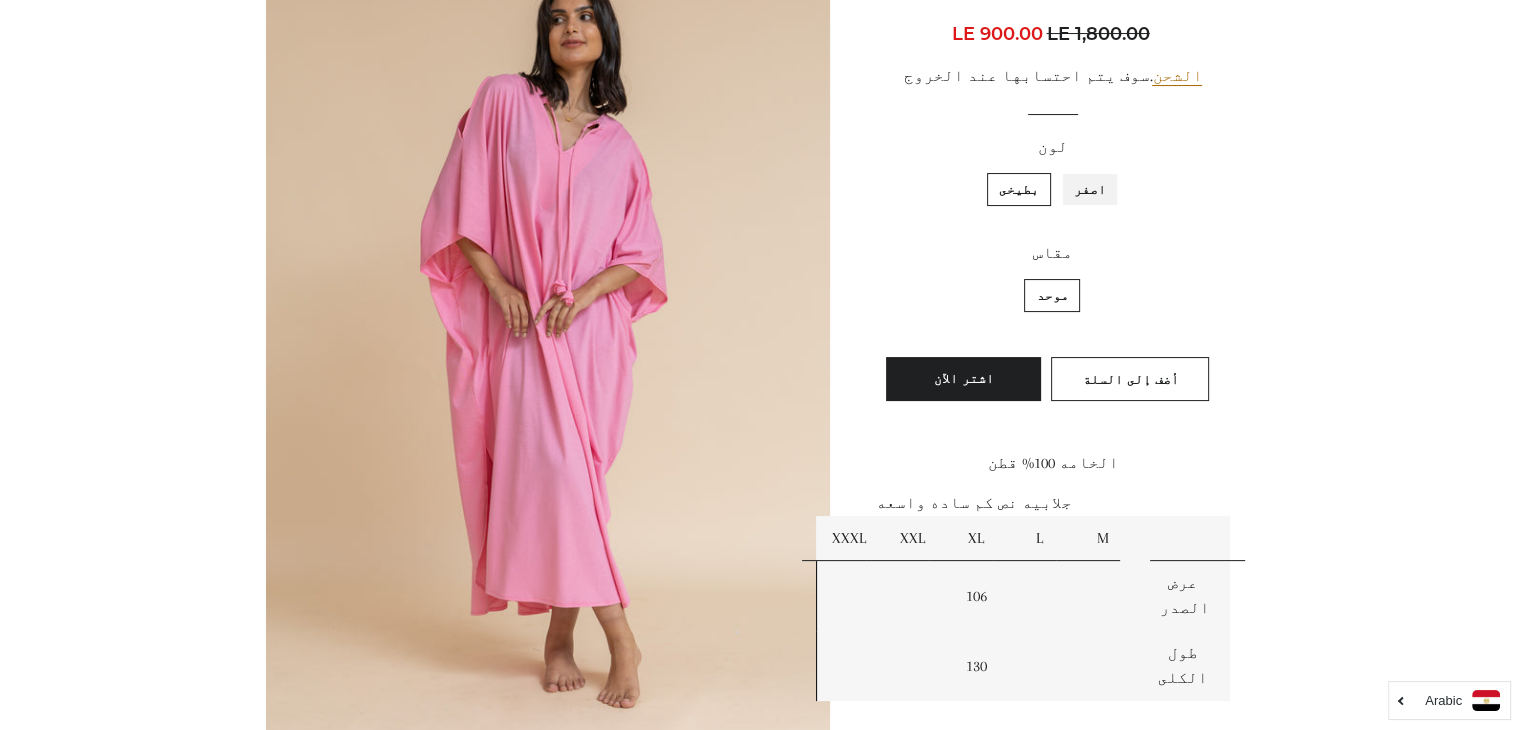 click on "اصفر" at bounding box center (1111, 170) 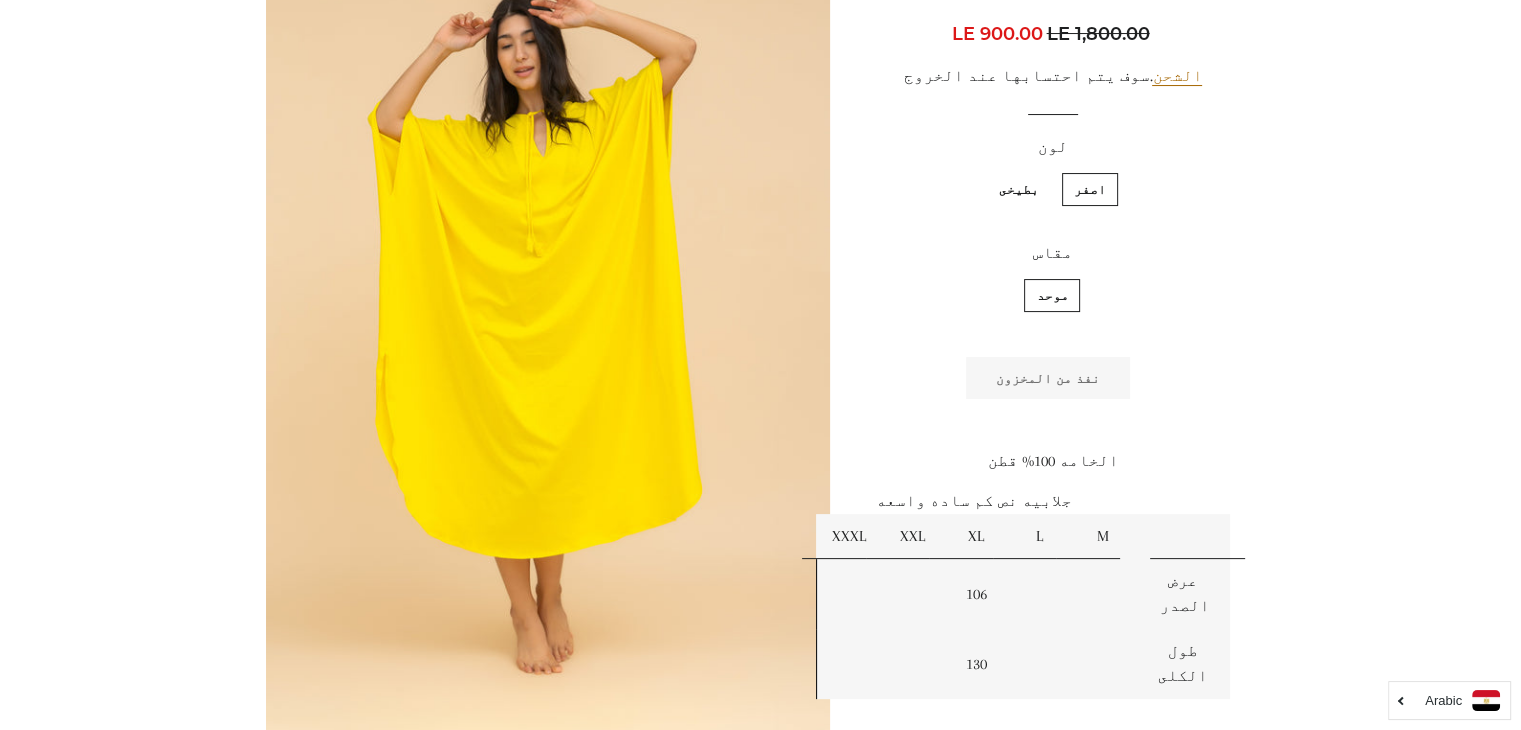 click on "بطيخى" at bounding box center [1019, 189] 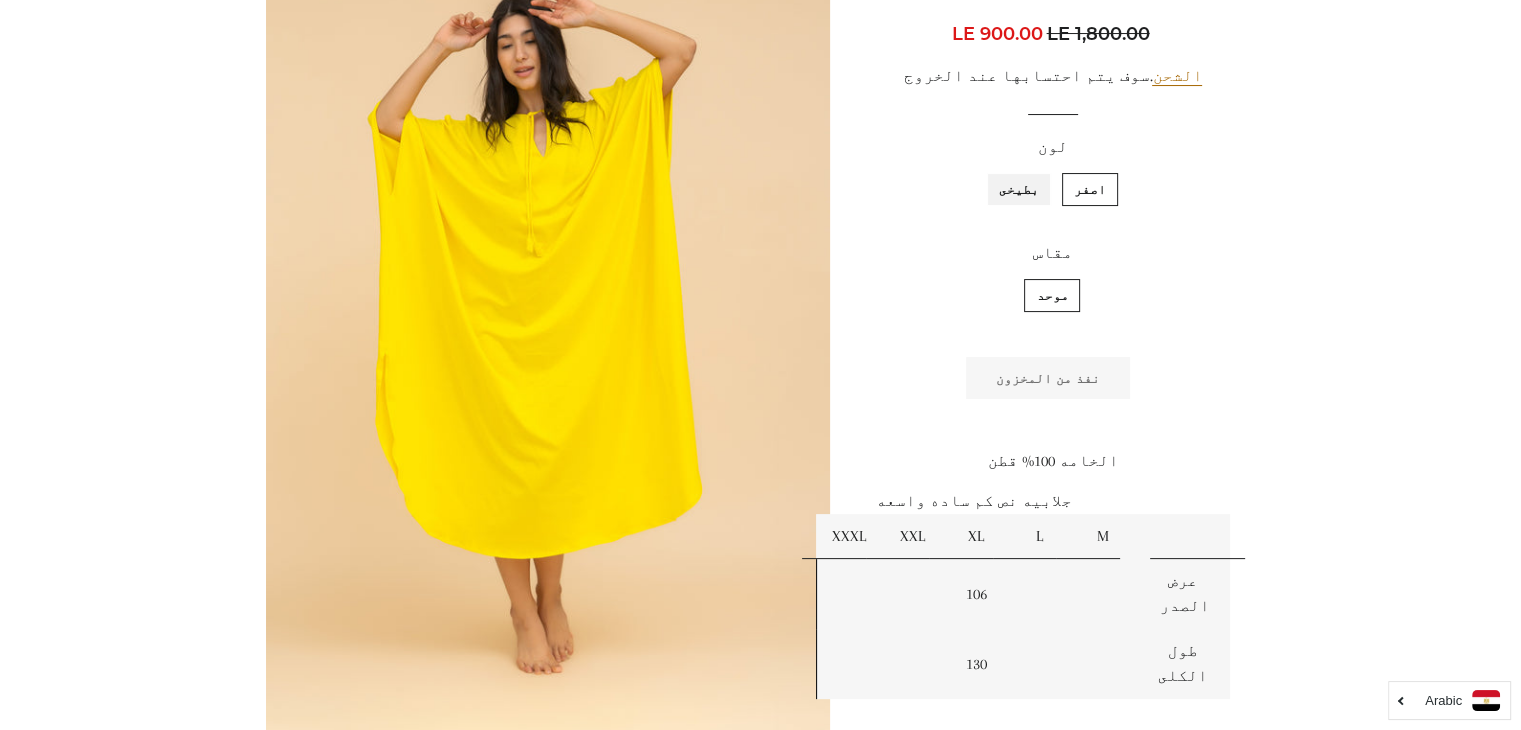 click on "بطيخى" at bounding box center [1044, 170] 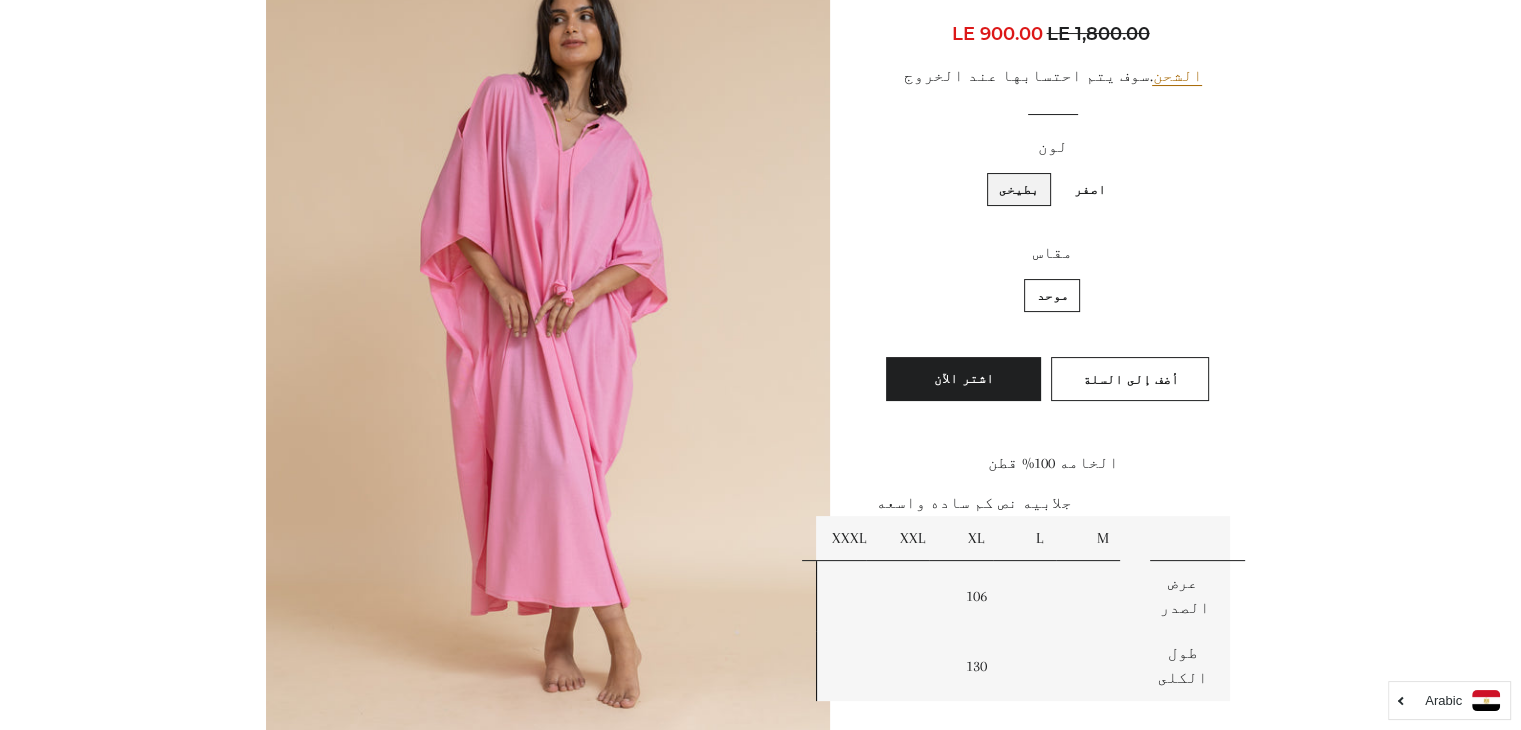 scroll, scrollTop: 1144, scrollLeft: 0, axis: vertical 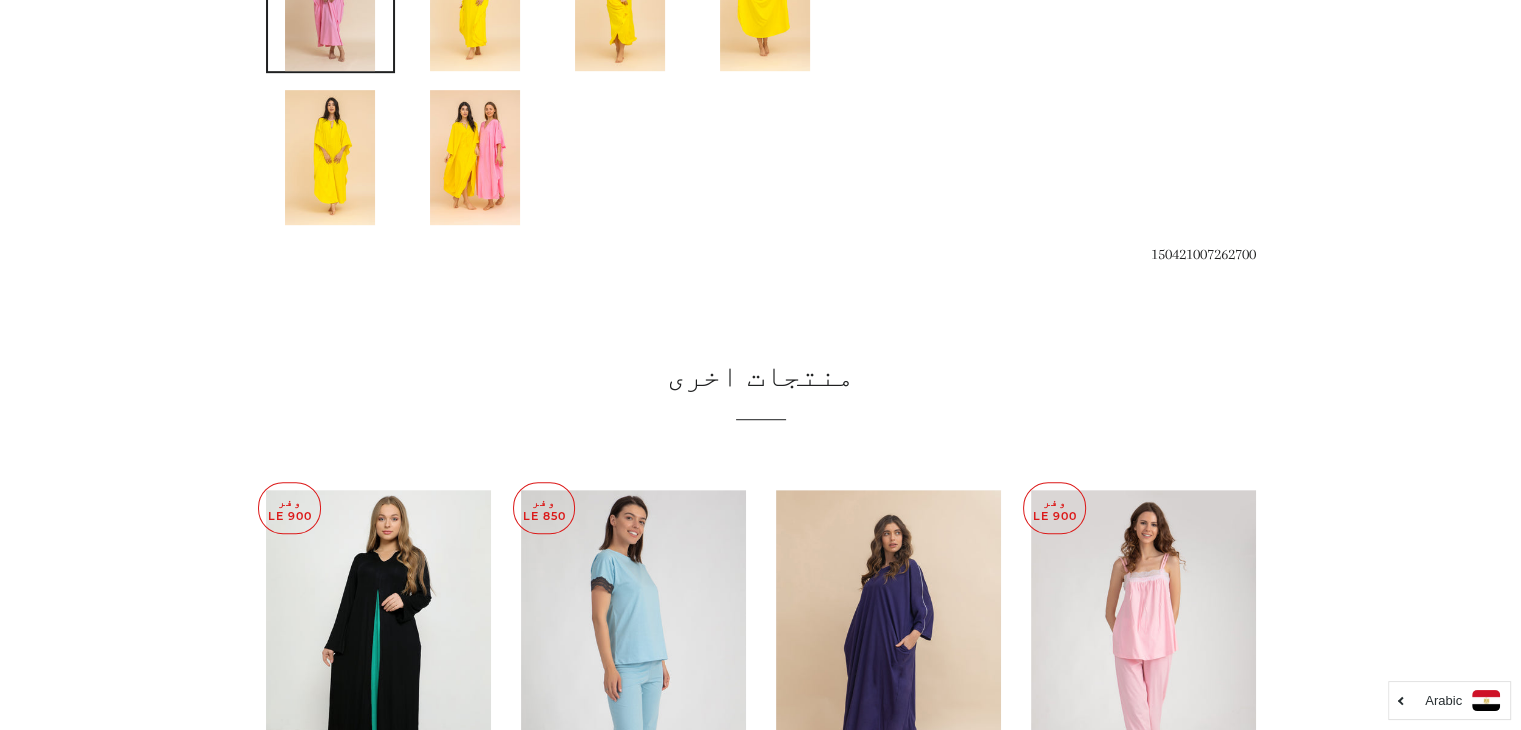 click at bounding box center [475, 157] 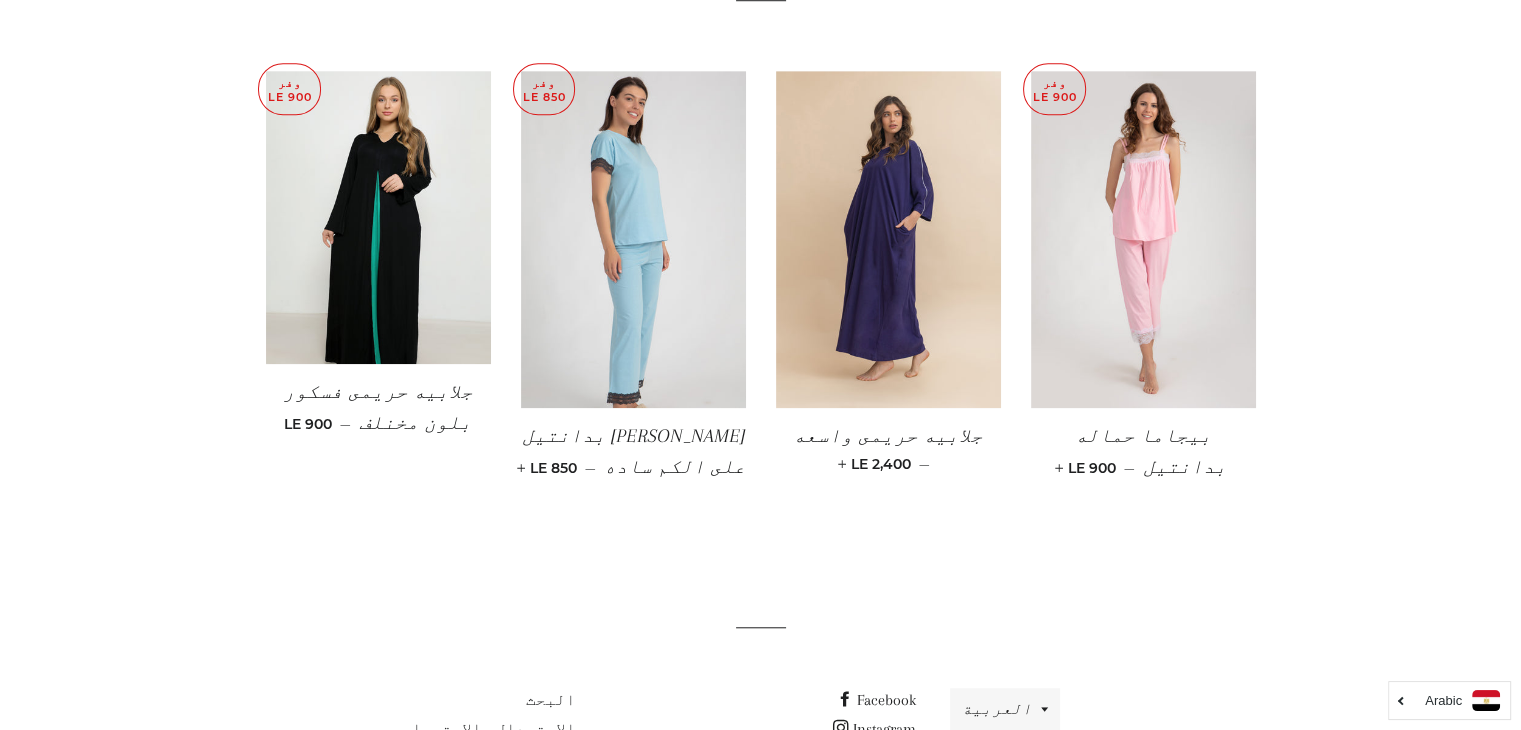 scroll, scrollTop: 1571, scrollLeft: 0, axis: vertical 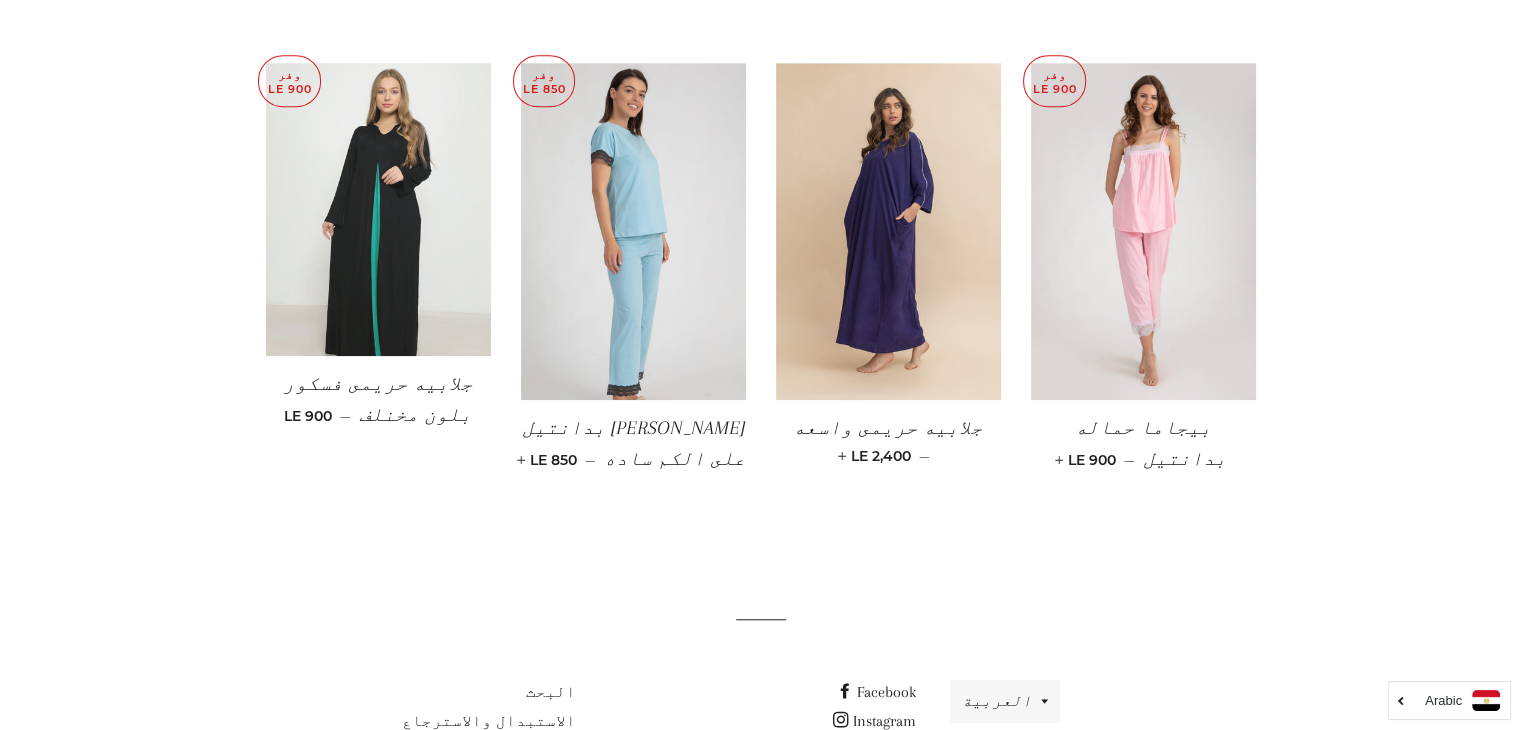 click at bounding box center [378, 209] 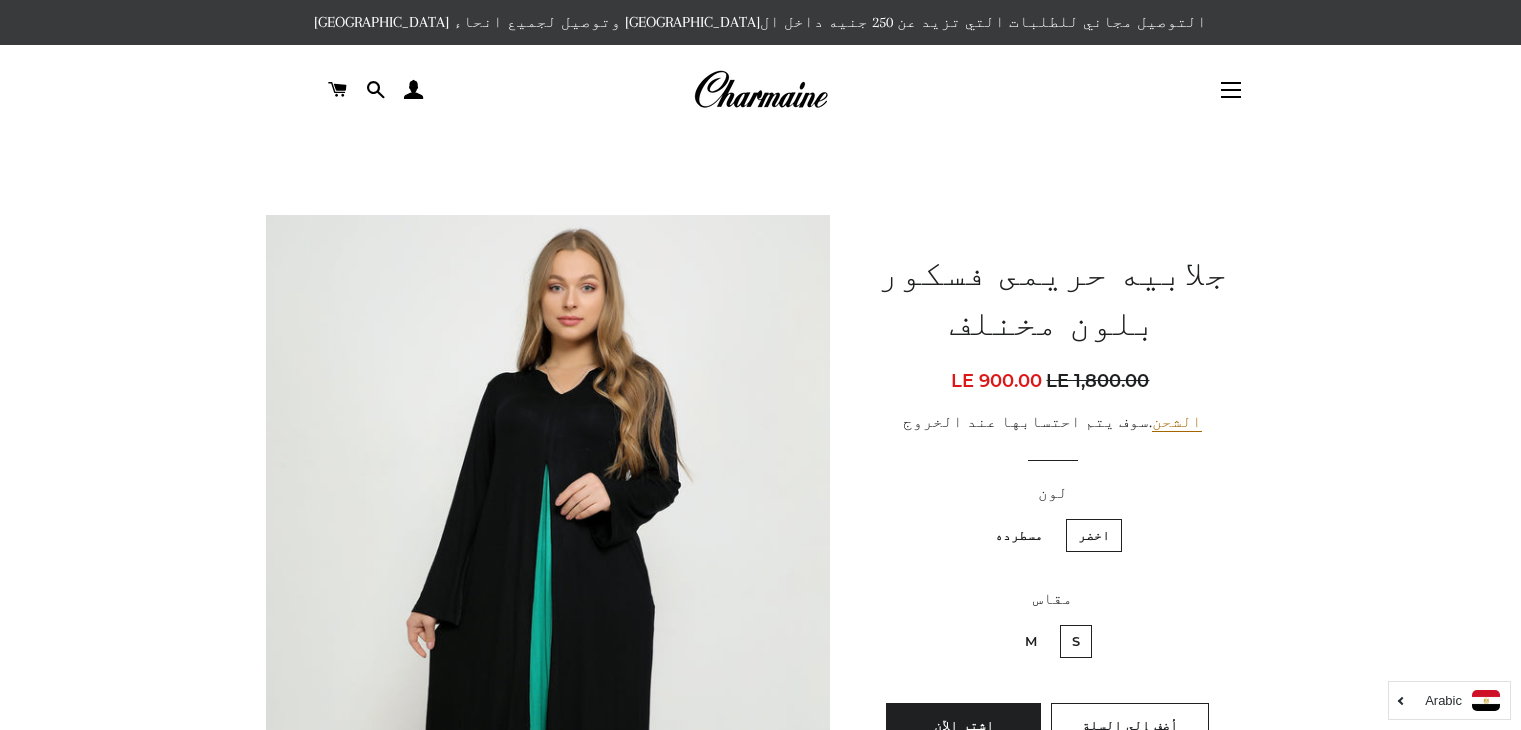 scroll, scrollTop: 0, scrollLeft: 0, axis: both 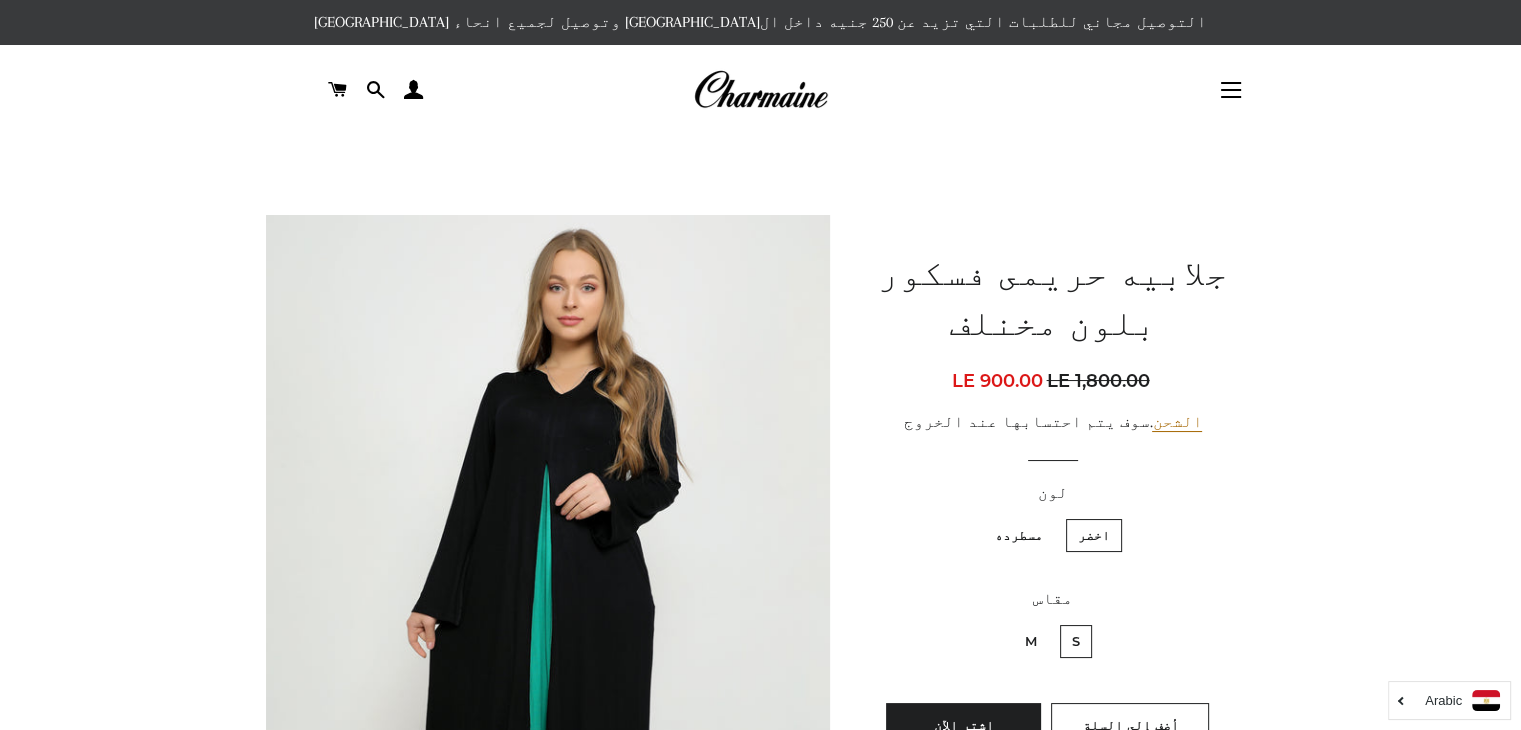 drag, startPoint x: 1524, startPoint y: 90, endPoint x: 1017, endPoint y: 541, distance: 678.56464 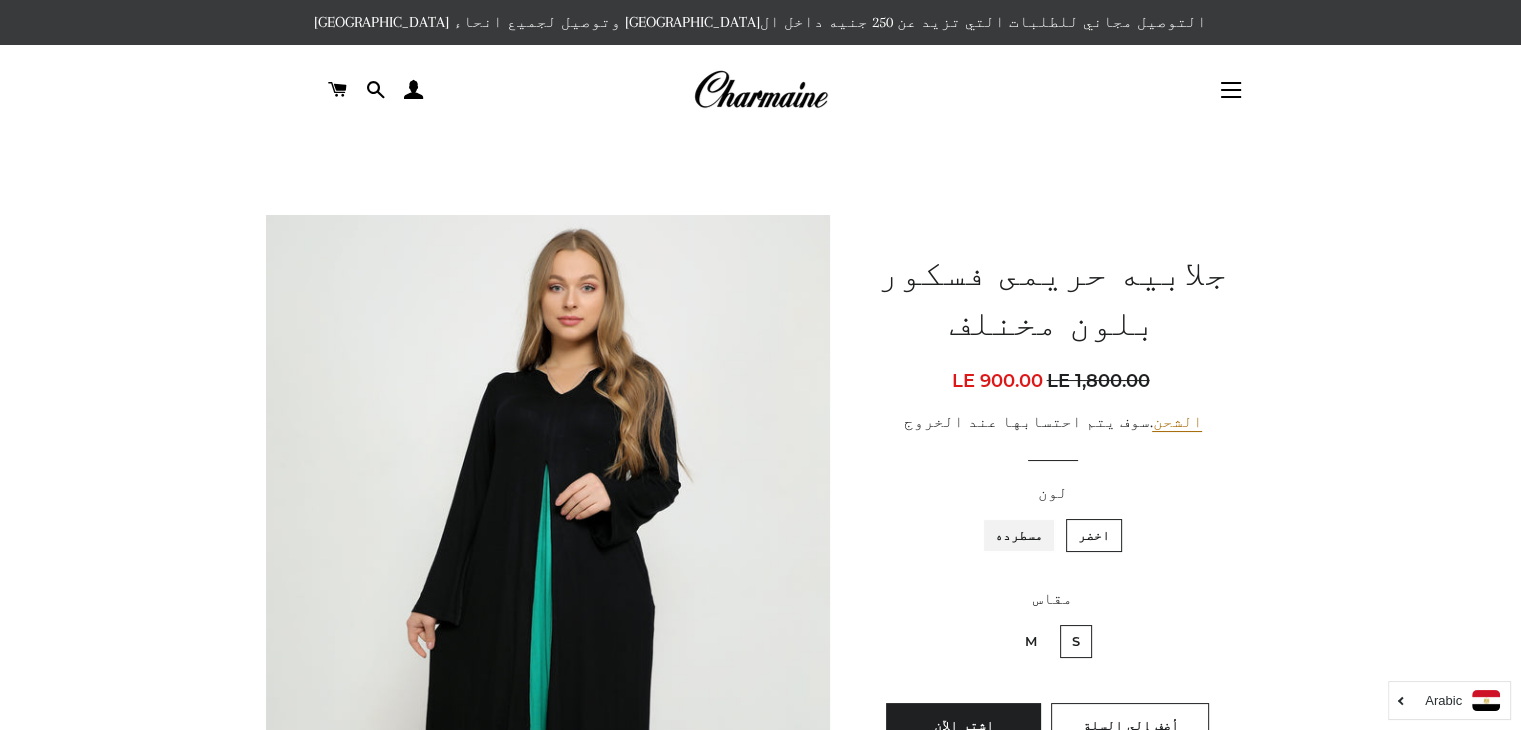 click on "مسطرده" at bounding box center (1048, 516) 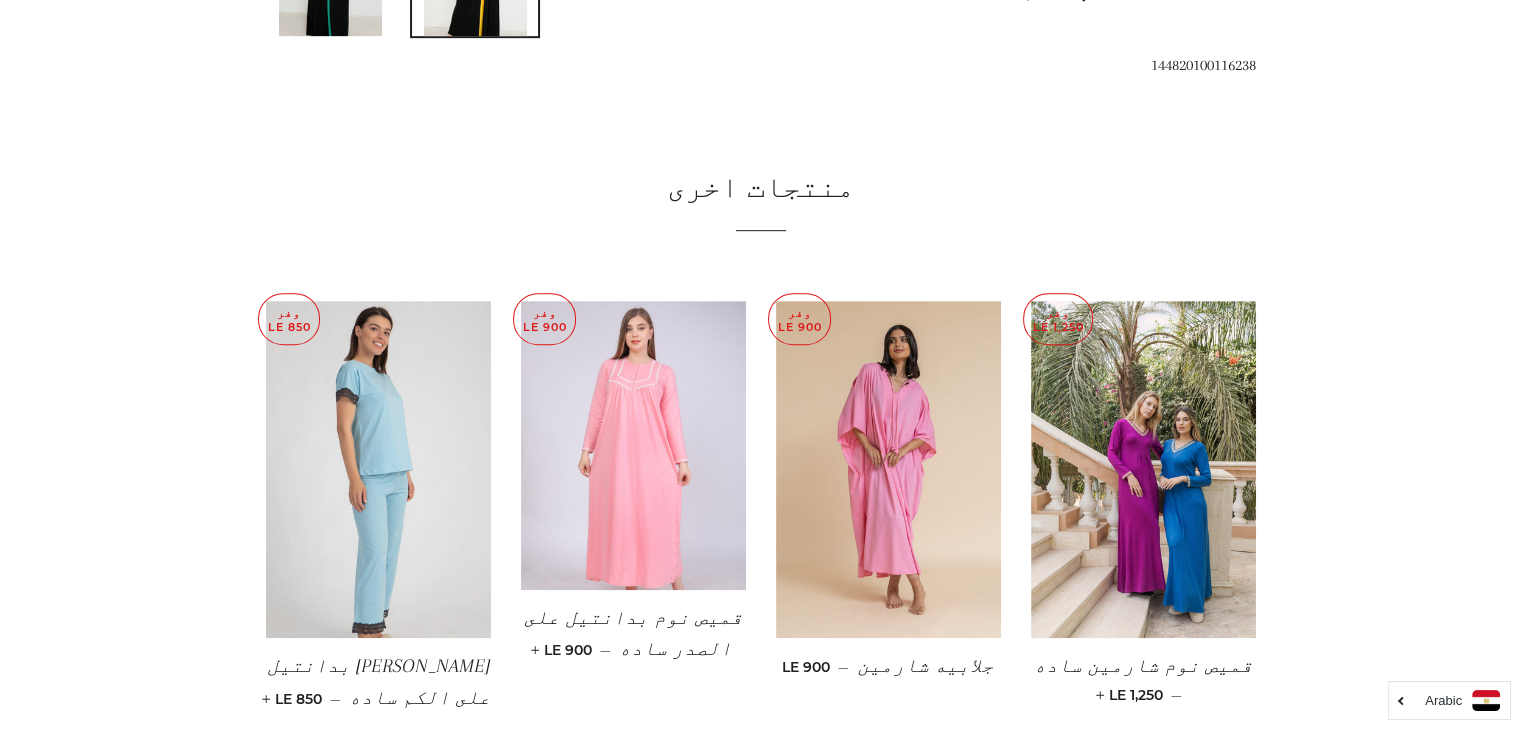 scroll, scrollTop: 1070, scrollLeft: 0, axis: vertical 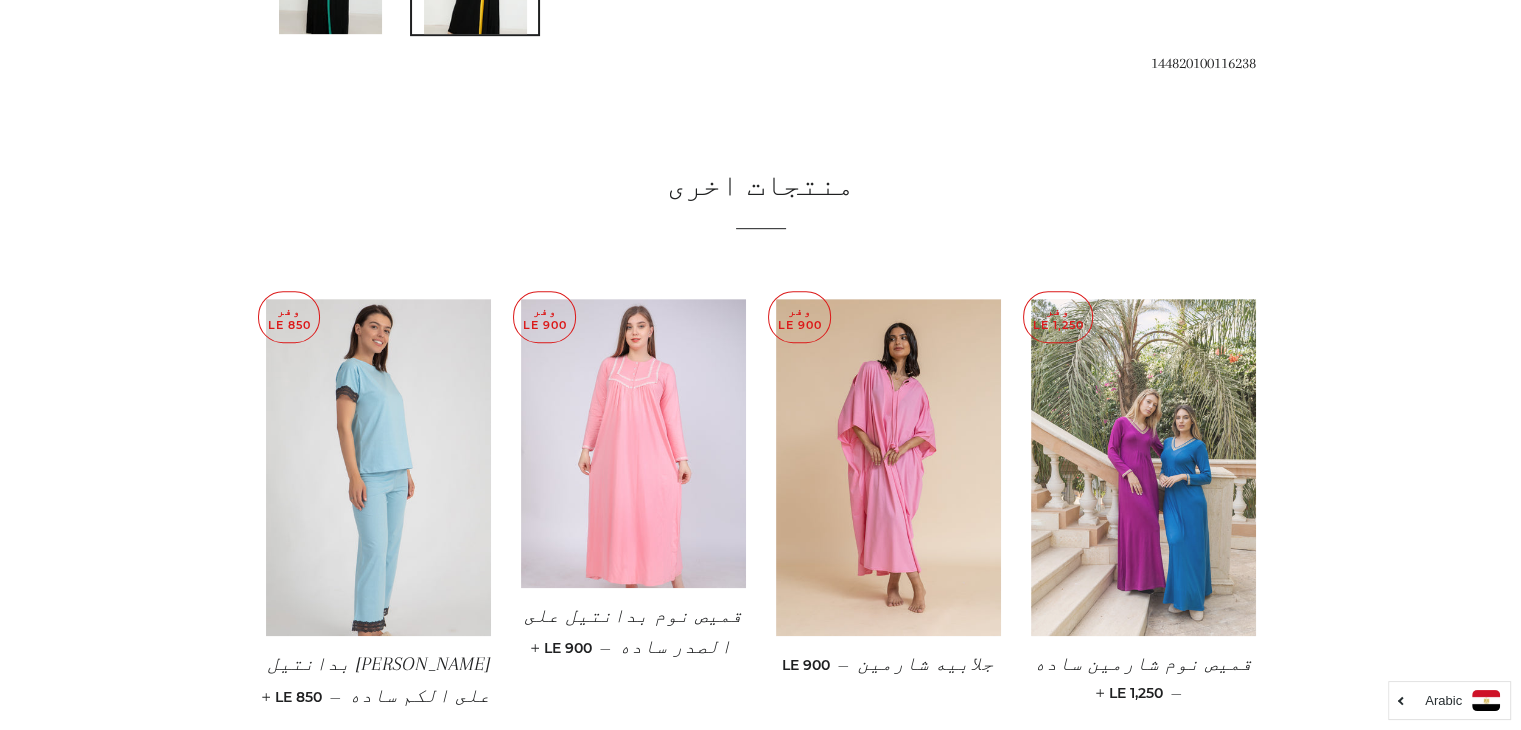 click at bounding box center (1143, 468) 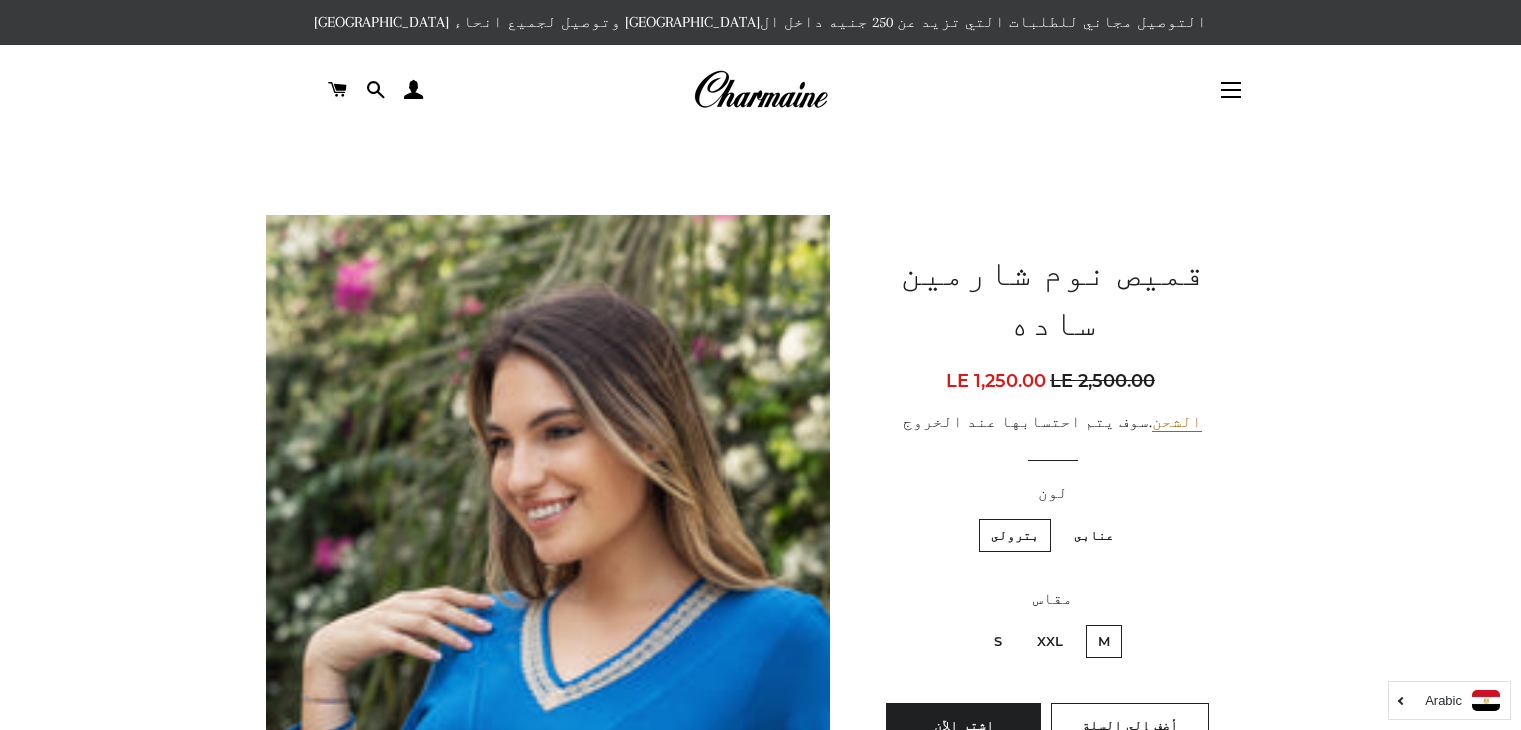 scroll, scrollTop: 0, scrollLeft: 0, axis: both 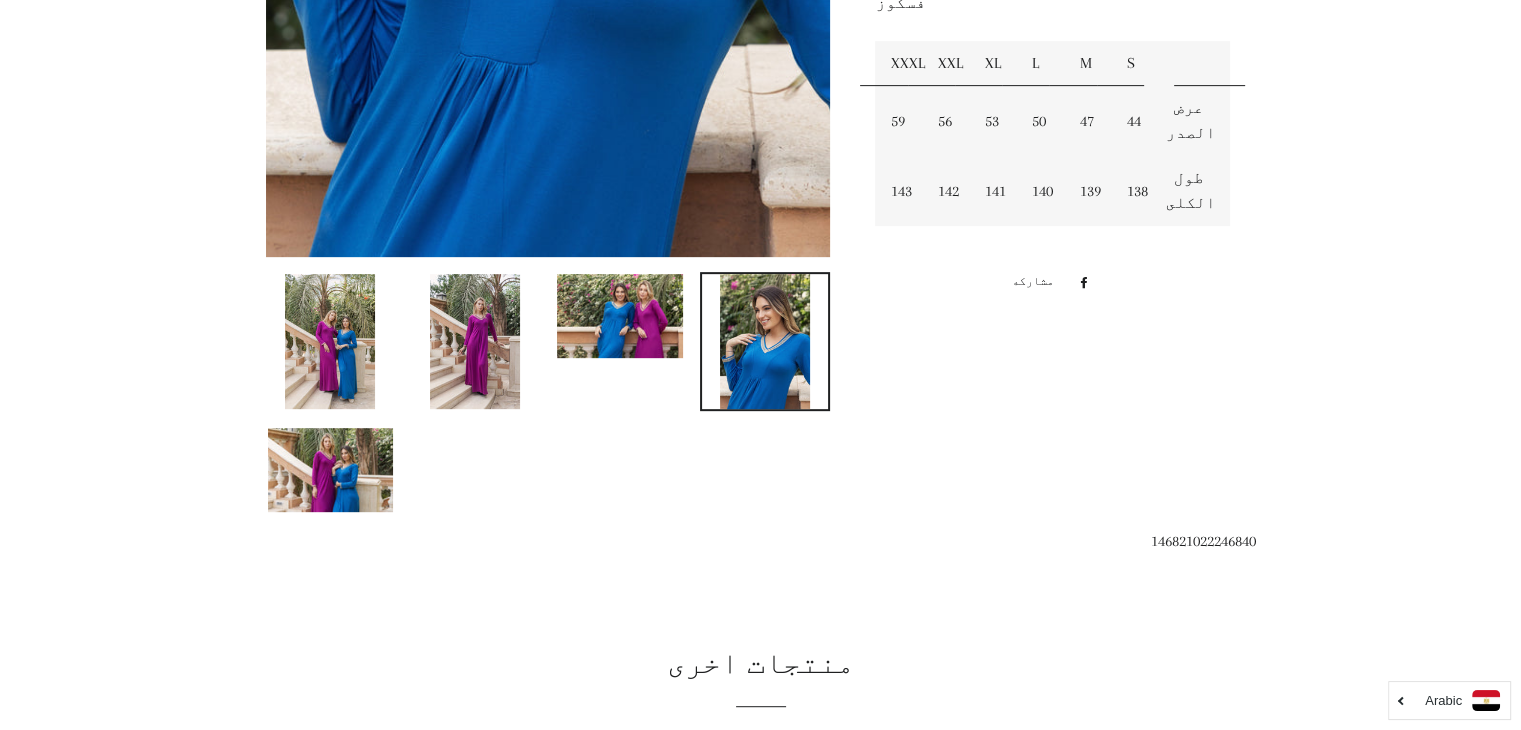 click at bounding box center (475, 341) 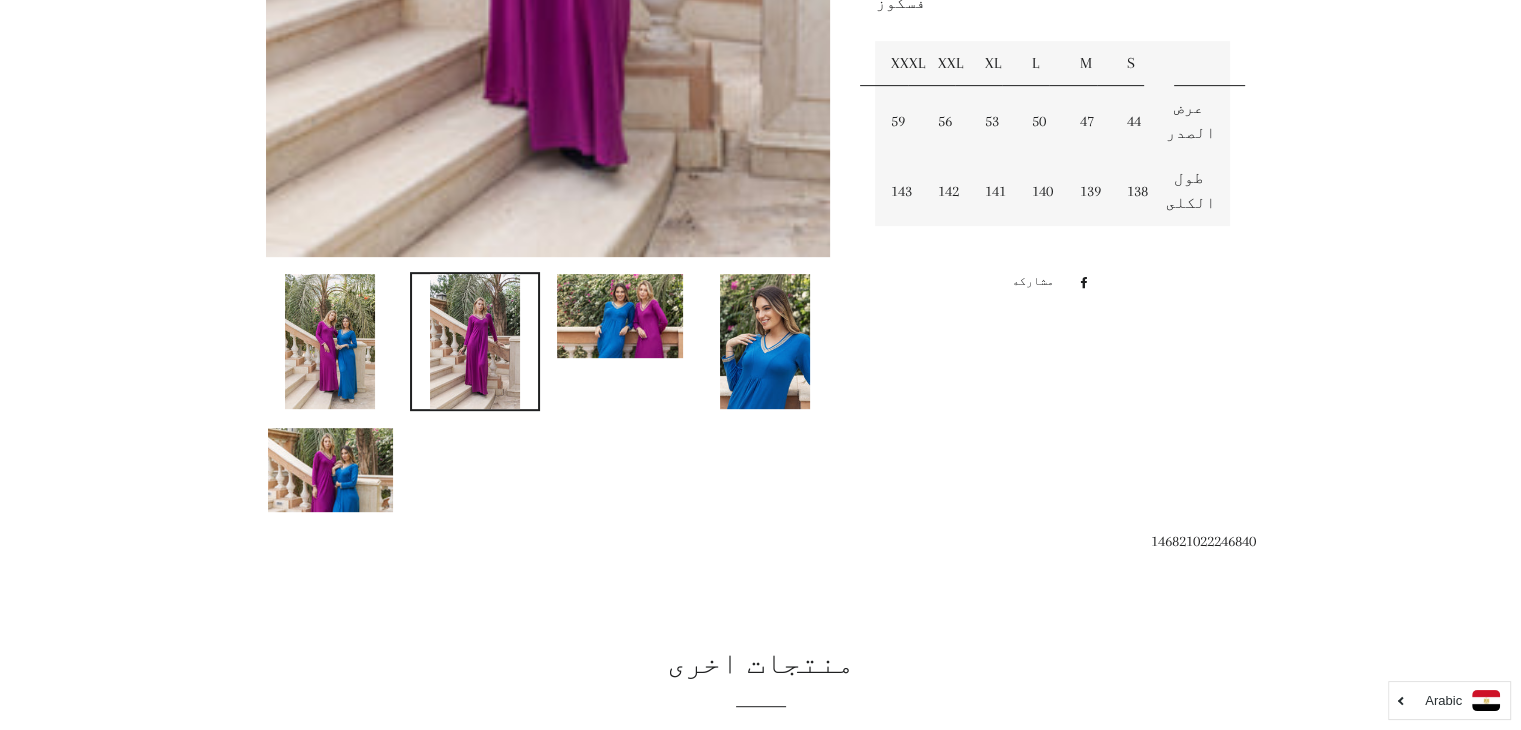 scroll, scrollTop: 1625, scrollLeft: 0, axis: vertical 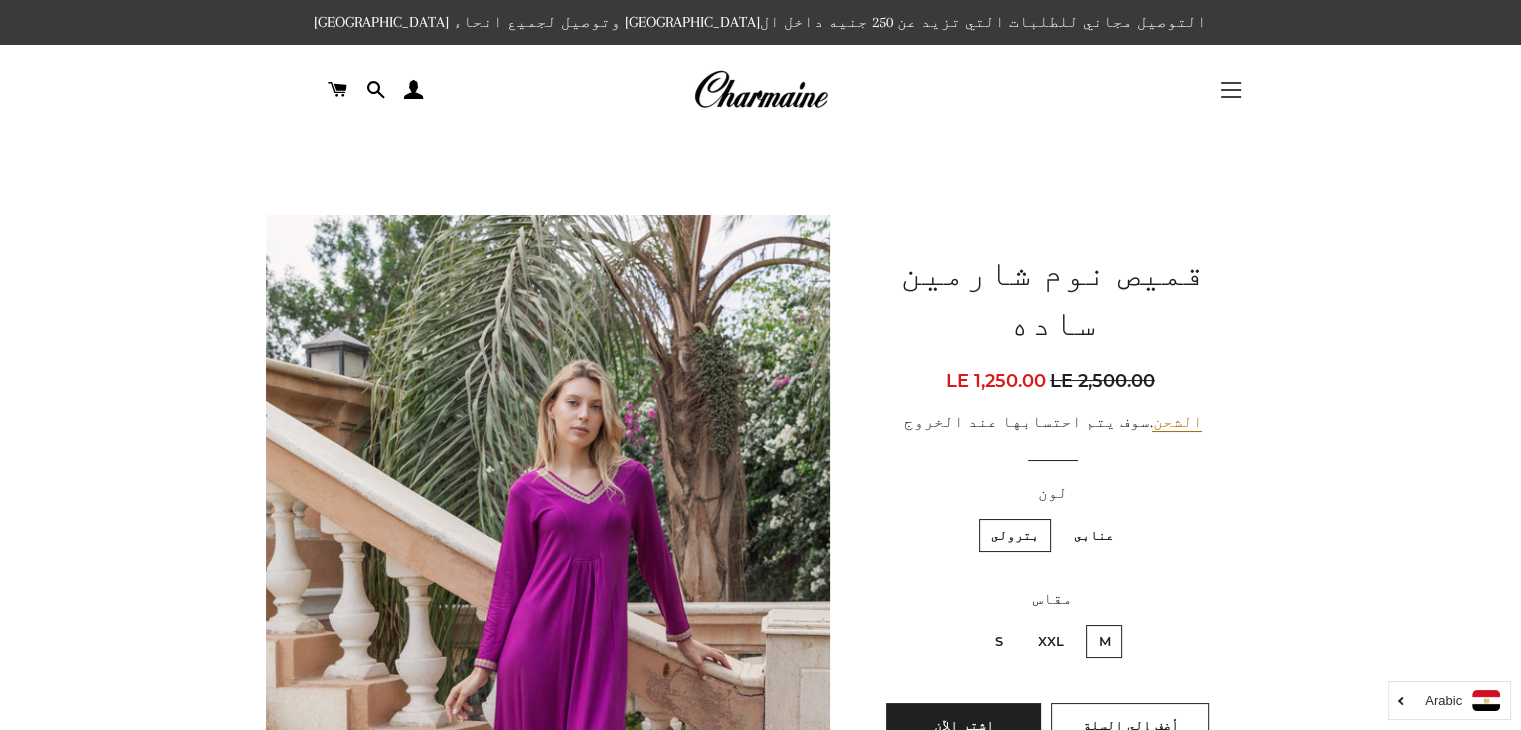 click on "التنقل في الموقع" at bounding box center (1231, 90) 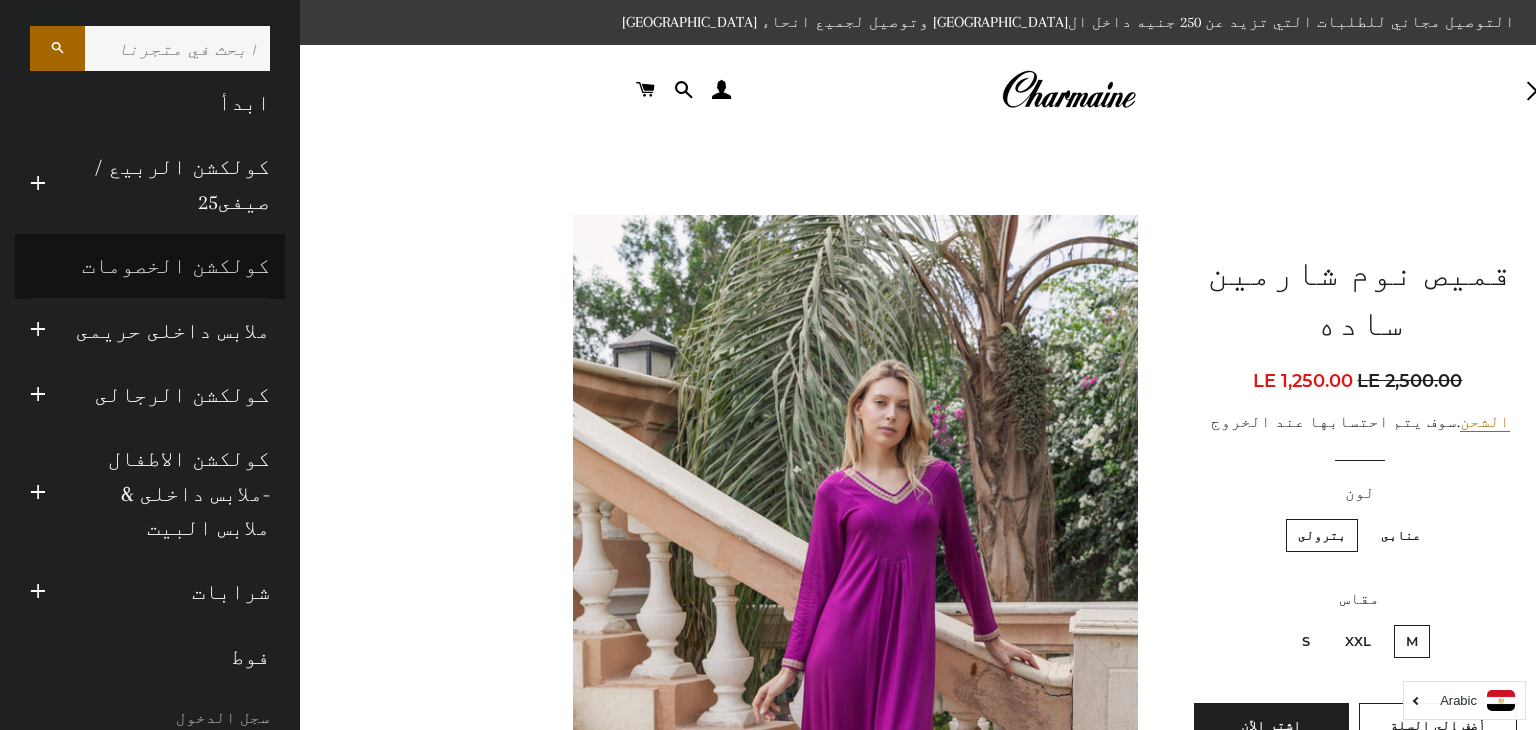 click on "كولكشن الخصومات" at bounding box center [150, 266] 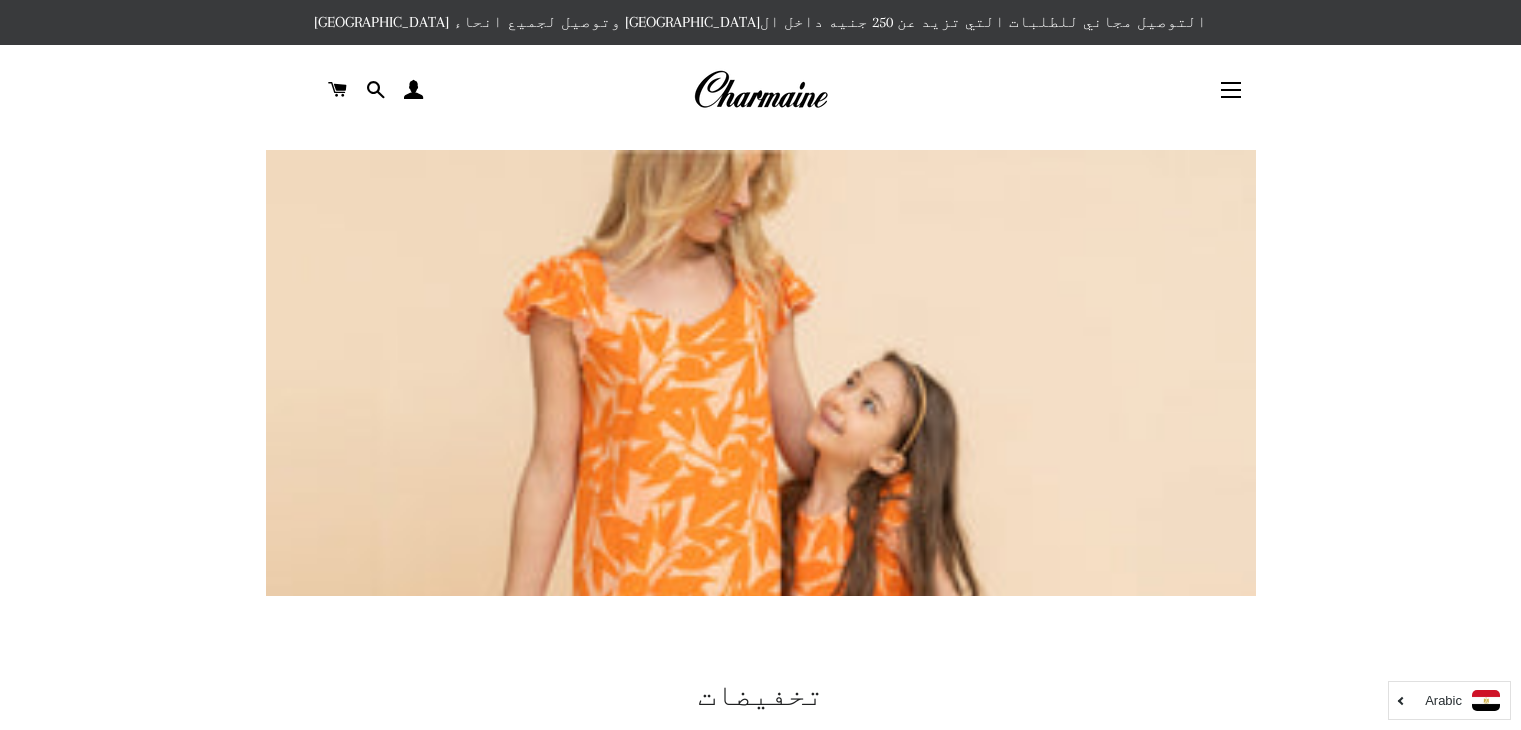 scroll, scrollTop: 0, scrollLeft: 0, axis: both 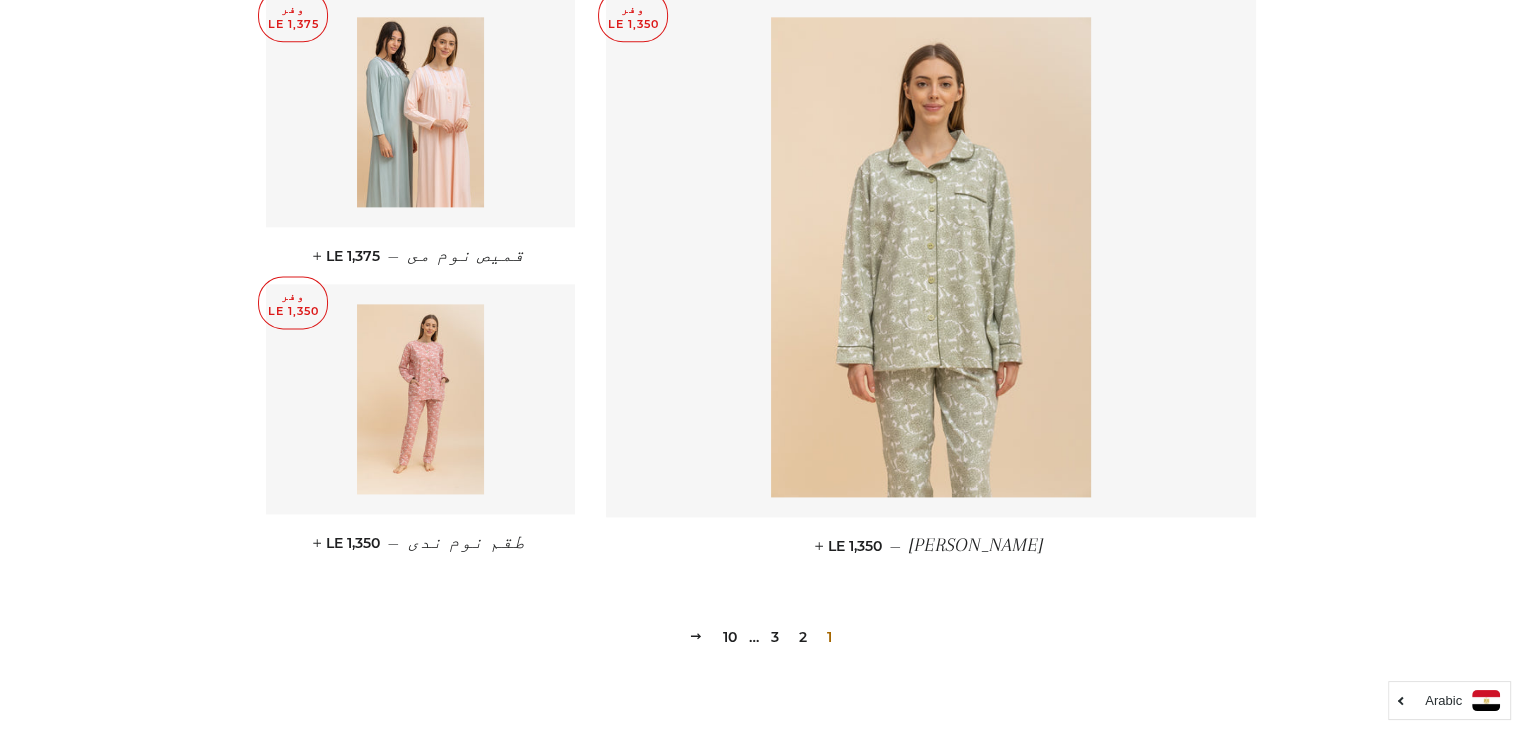 click on "2" at bounding box center [803, 637] 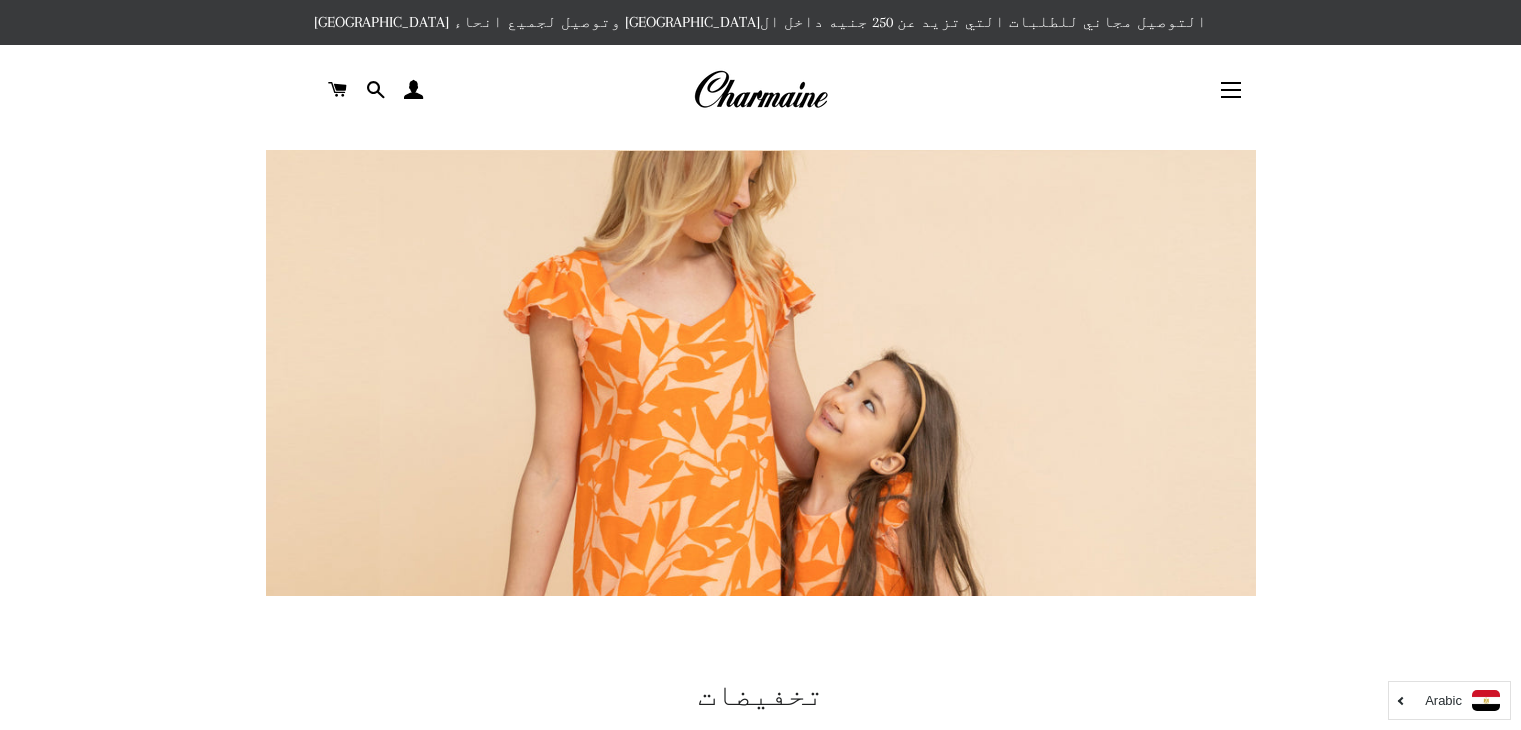scroll, scrollTop: 0, scrollLeft: 0, axis: both 